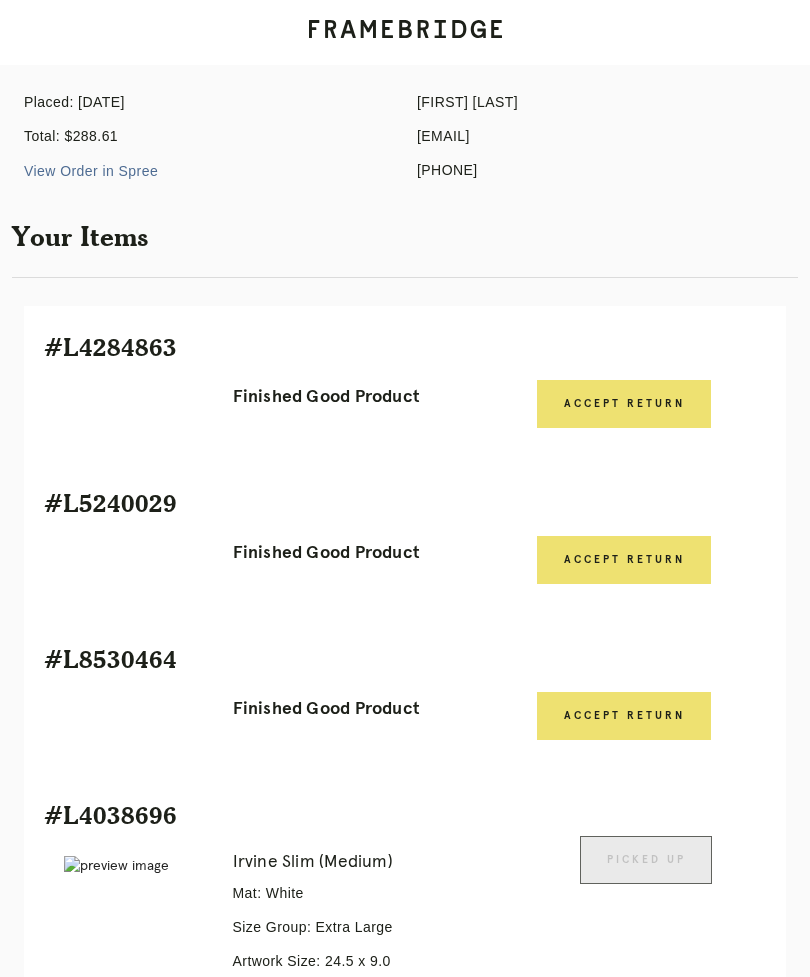 scroll, scrollTop: 0, scrollLeft: 0, axis: both 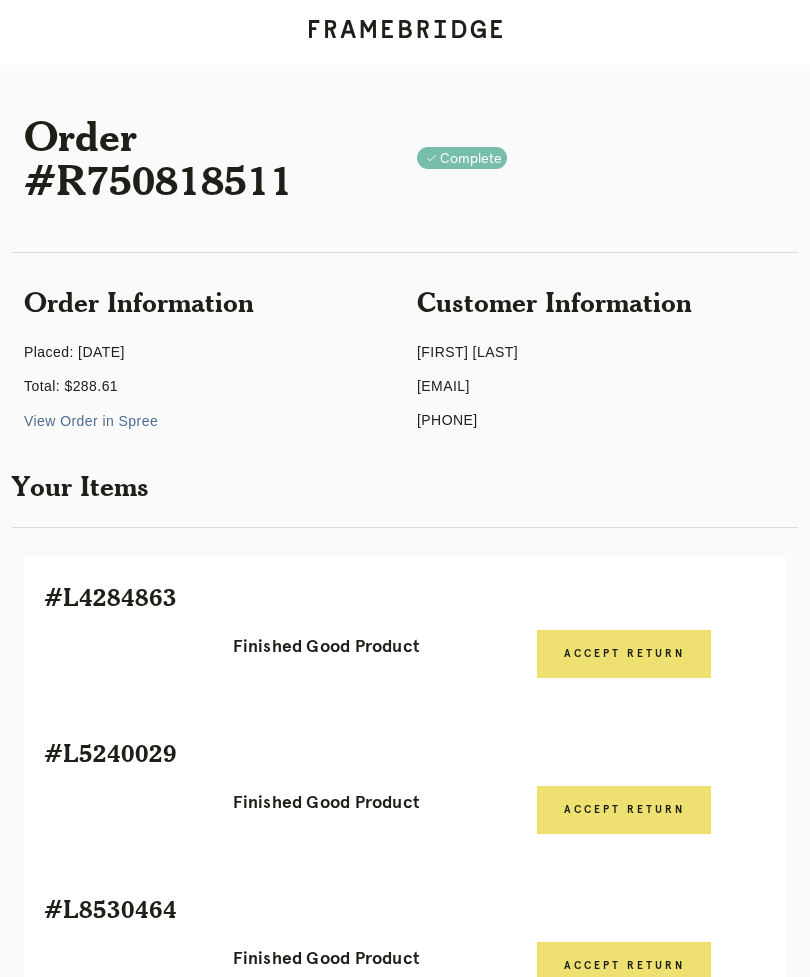 click on "Receiving" at bounding box center (243, 1648) 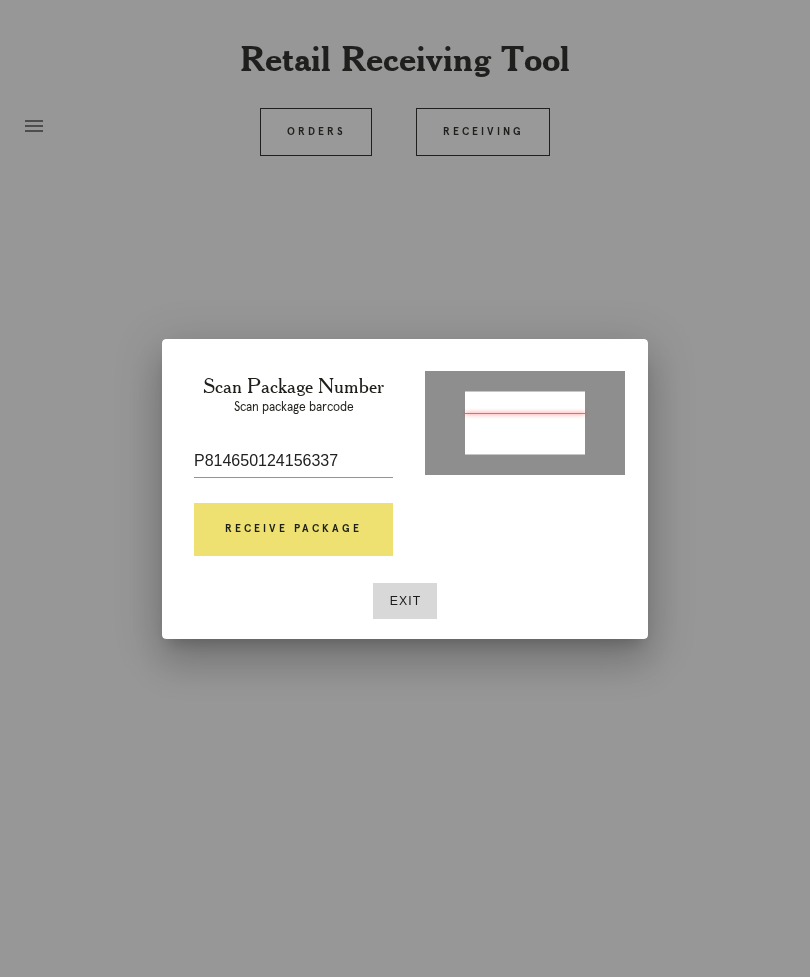 click on "Receive Package" at bounding box center [293, 530] 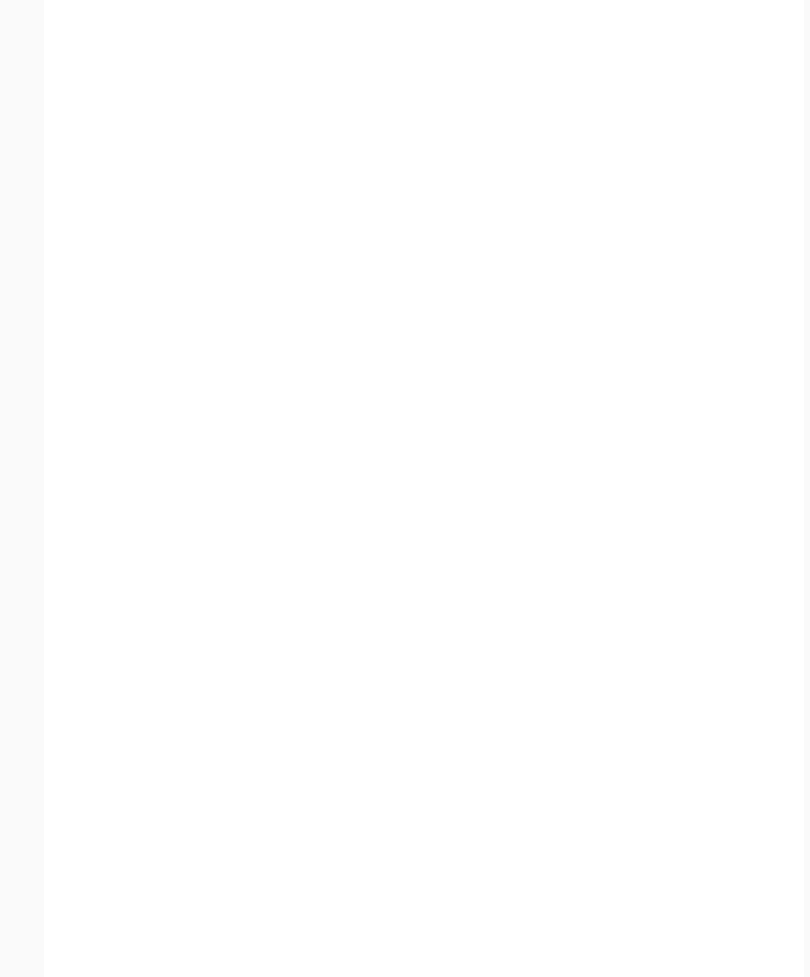 scroll, scrollTop: 780, scrollLeft: 0, axis: vertical 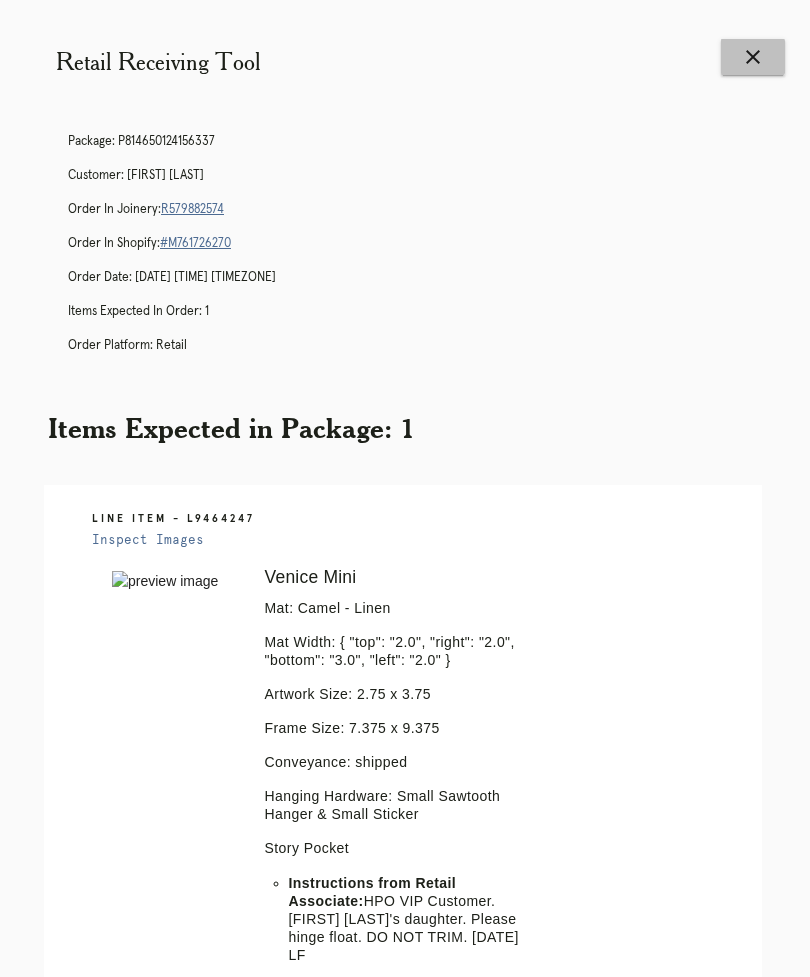 click on "close" at bounding box center [753, 57] 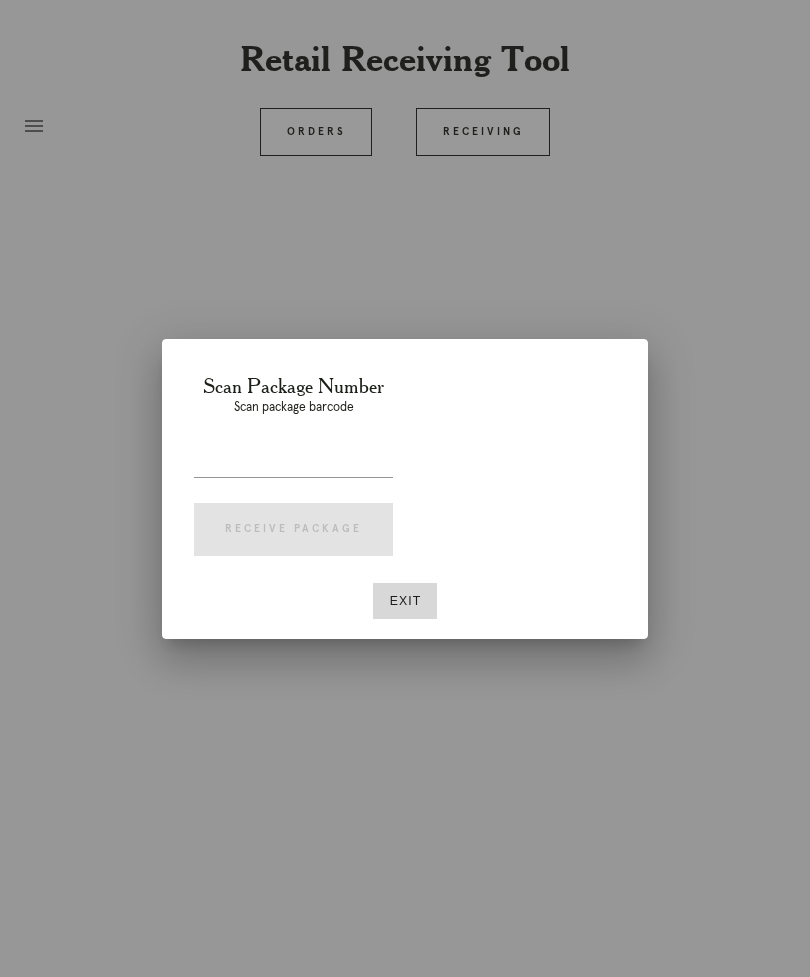 scroll, scrollTop: 0, scrollLeft: 0, axis: both 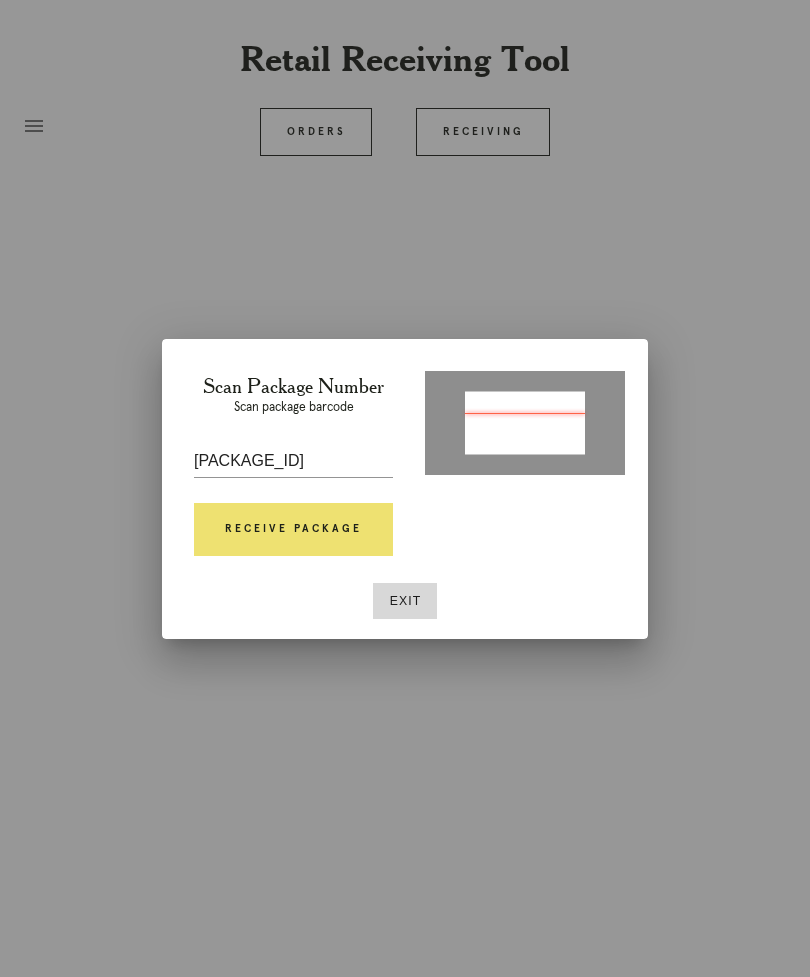 click on "Receive Package" at bounding box center [293, 530] 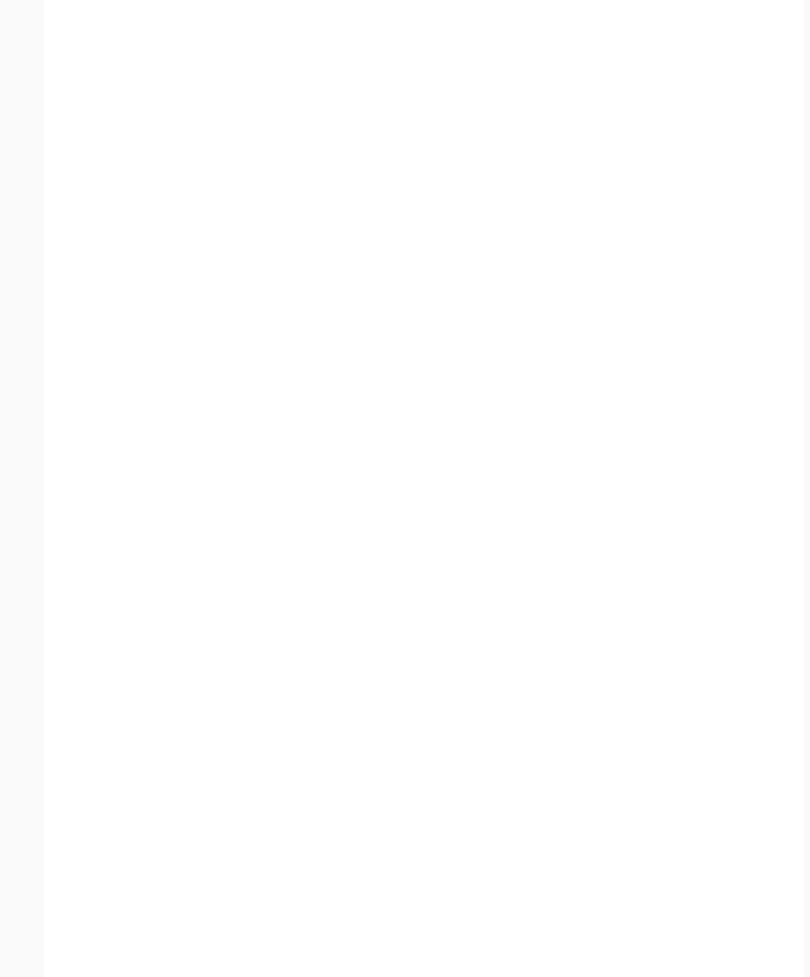 scroll, scrollTop: 1106, scrollLeft: 0, axis: vertical 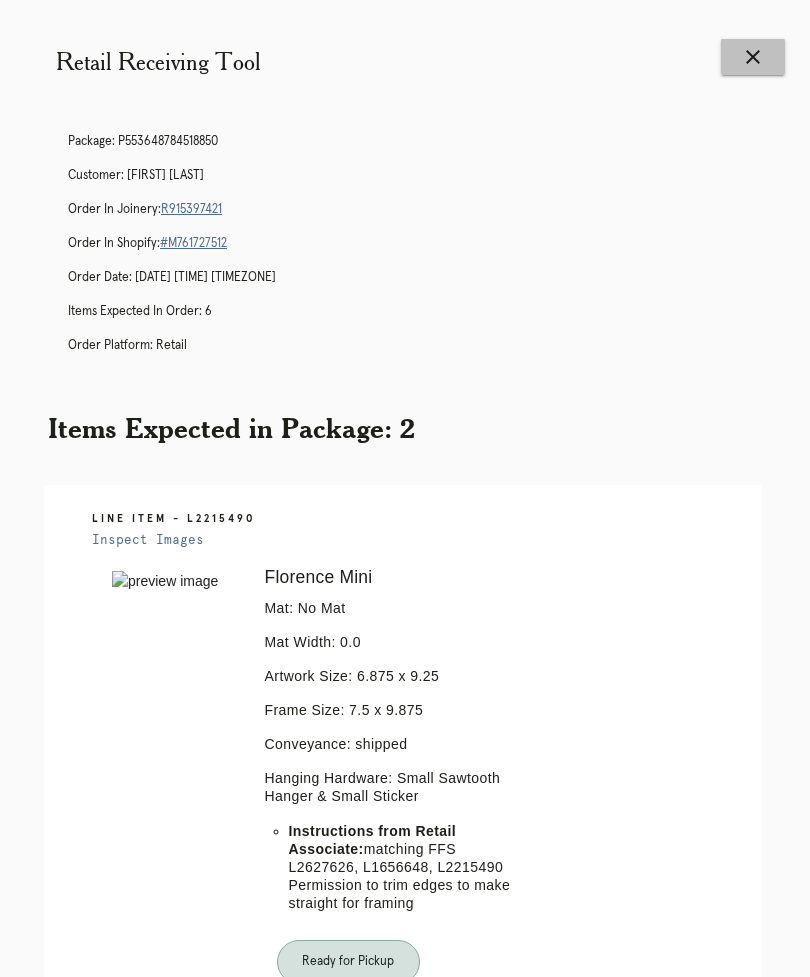 click on "close" at bounding box center [753, 57] 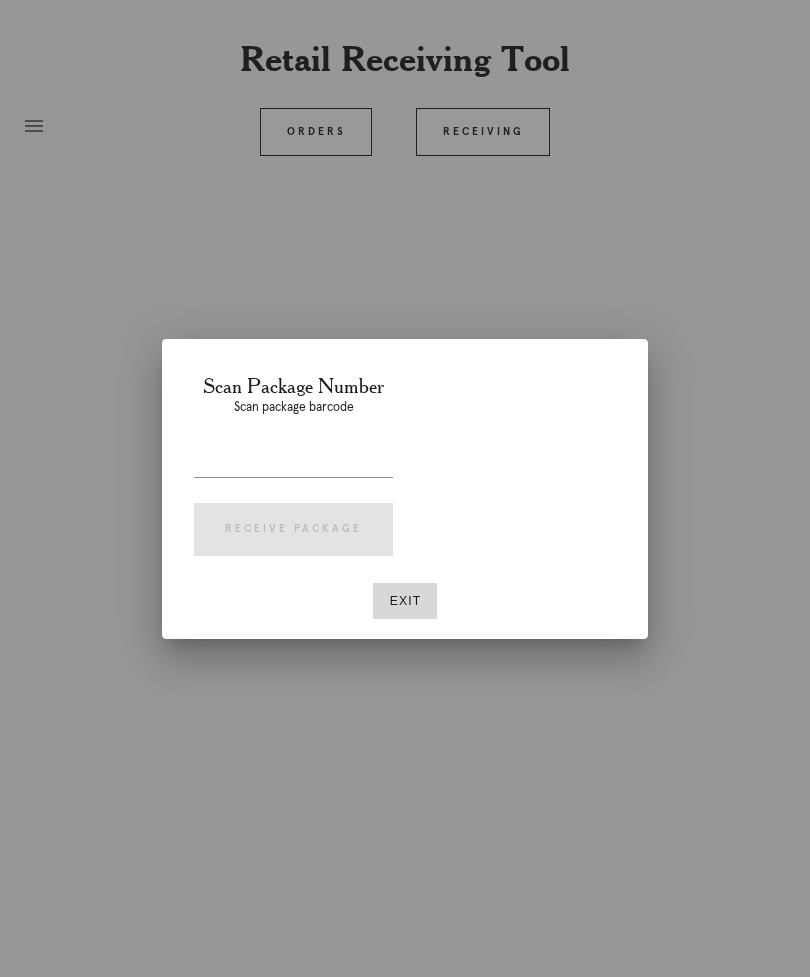 scroll, scrollTop: 0, scrollLeft: 0, axis: both 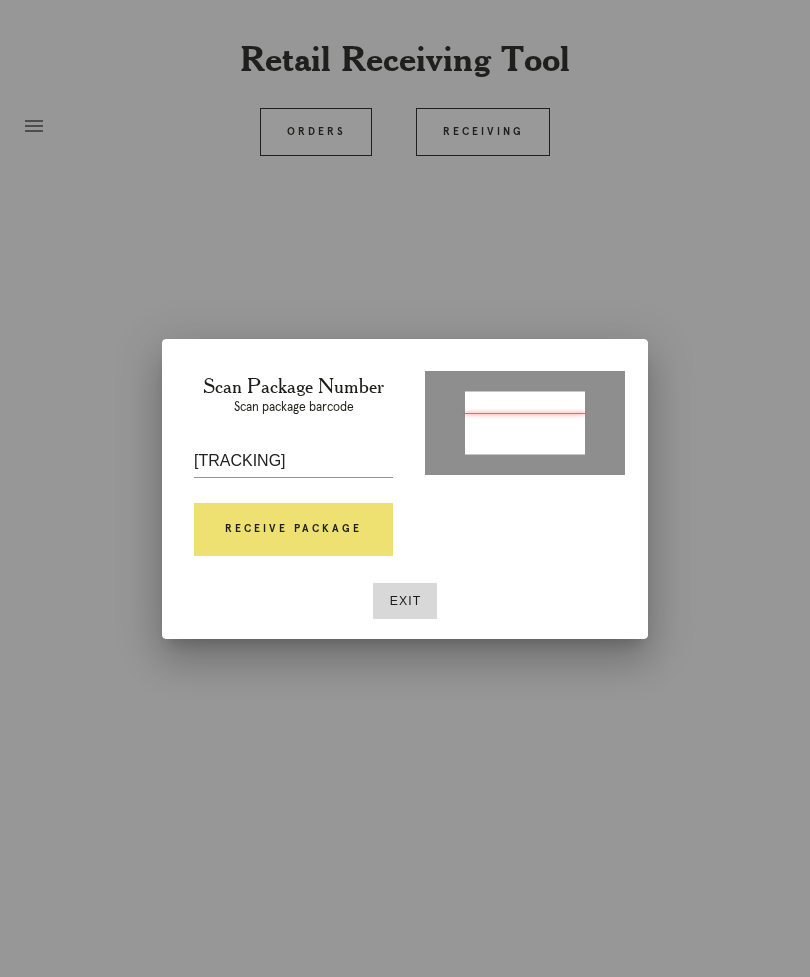 click on "Receive Package" at bounding box center (293, 530) 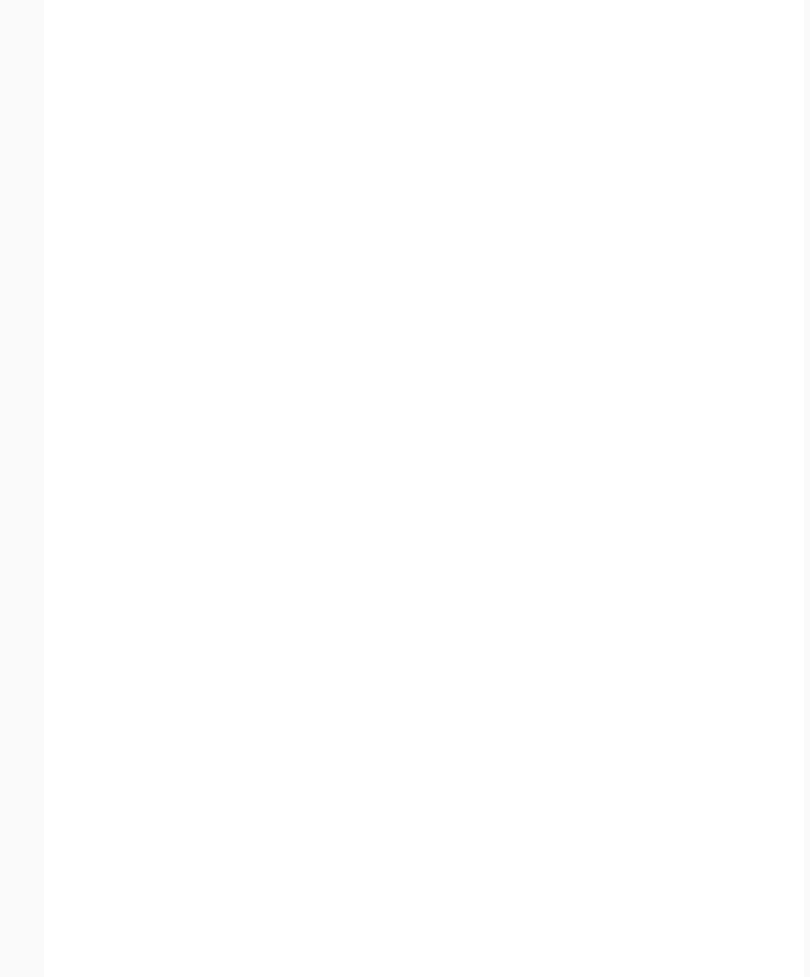 scroll, scrollTop: 692, scrollLeft: 0, axis: vertical 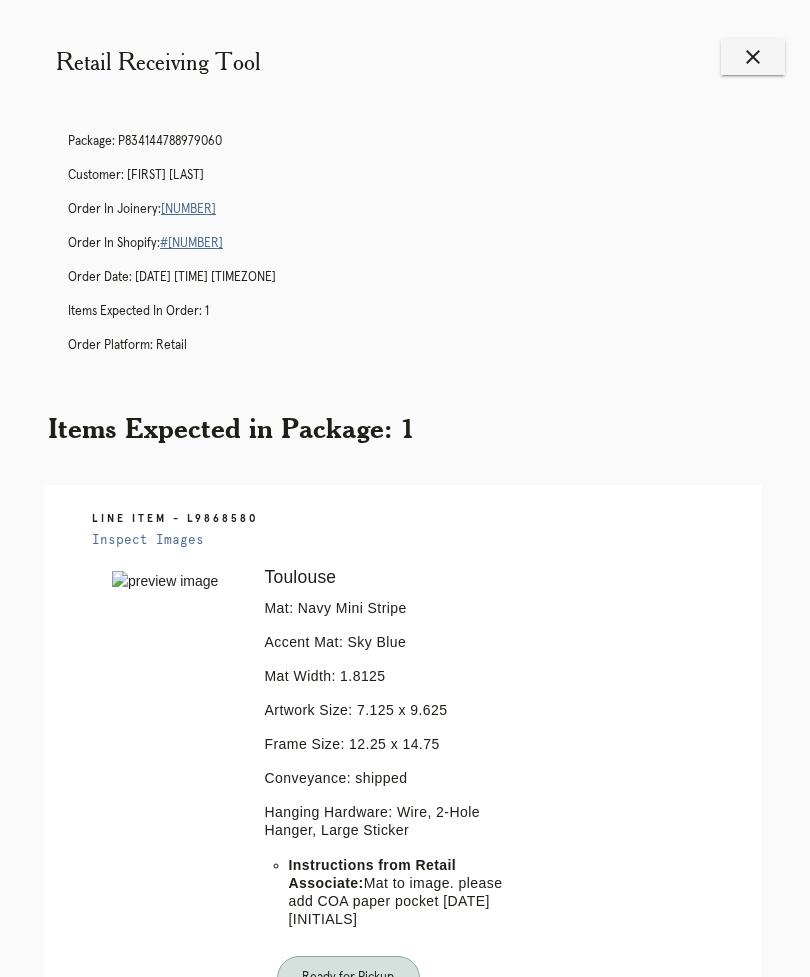 click on "close" at bounding box center (753, 57) 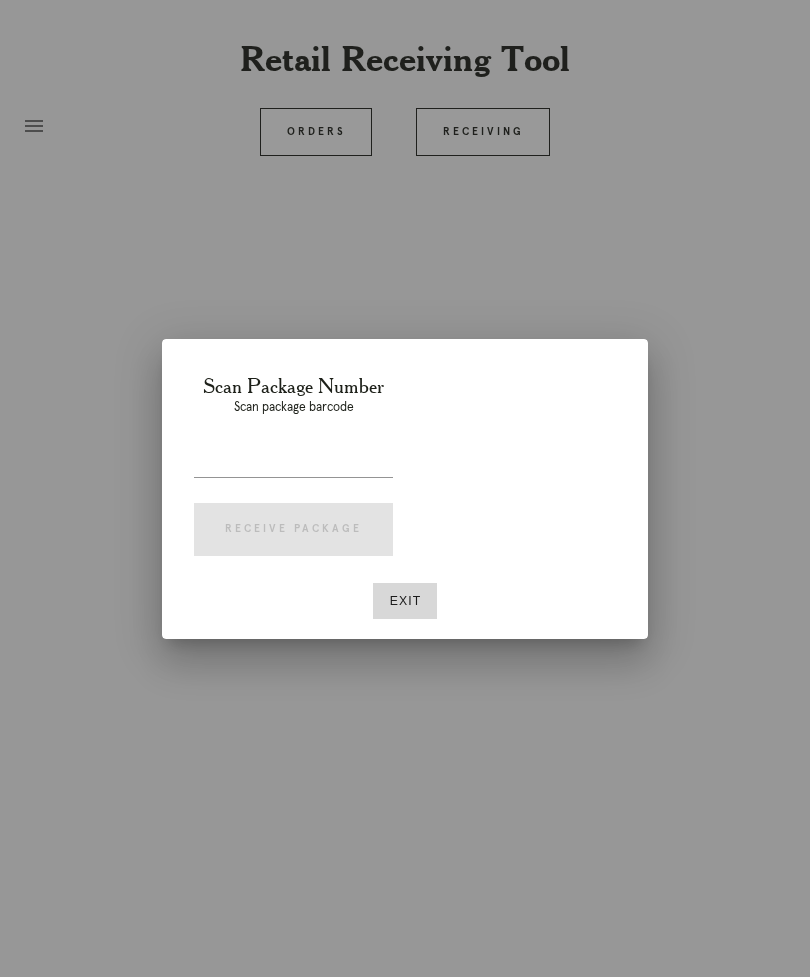 scroll, scrollTop: 0, scrollLeft: 0, axis: both 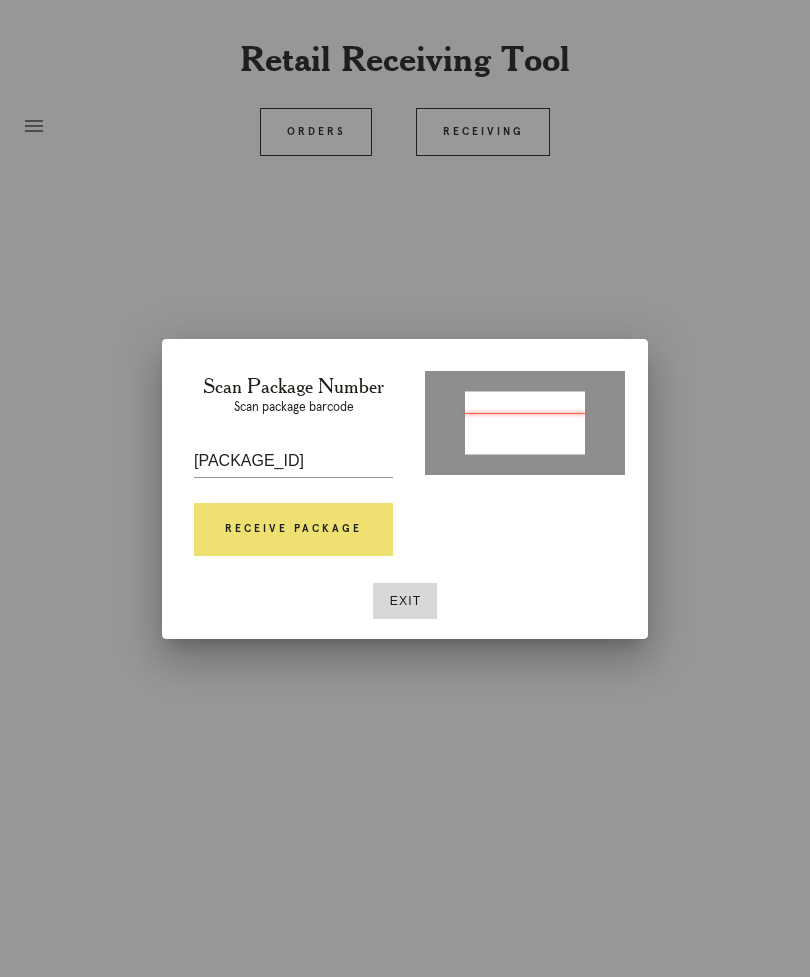 click on "Receive Package" at bounding box center [293, 530] 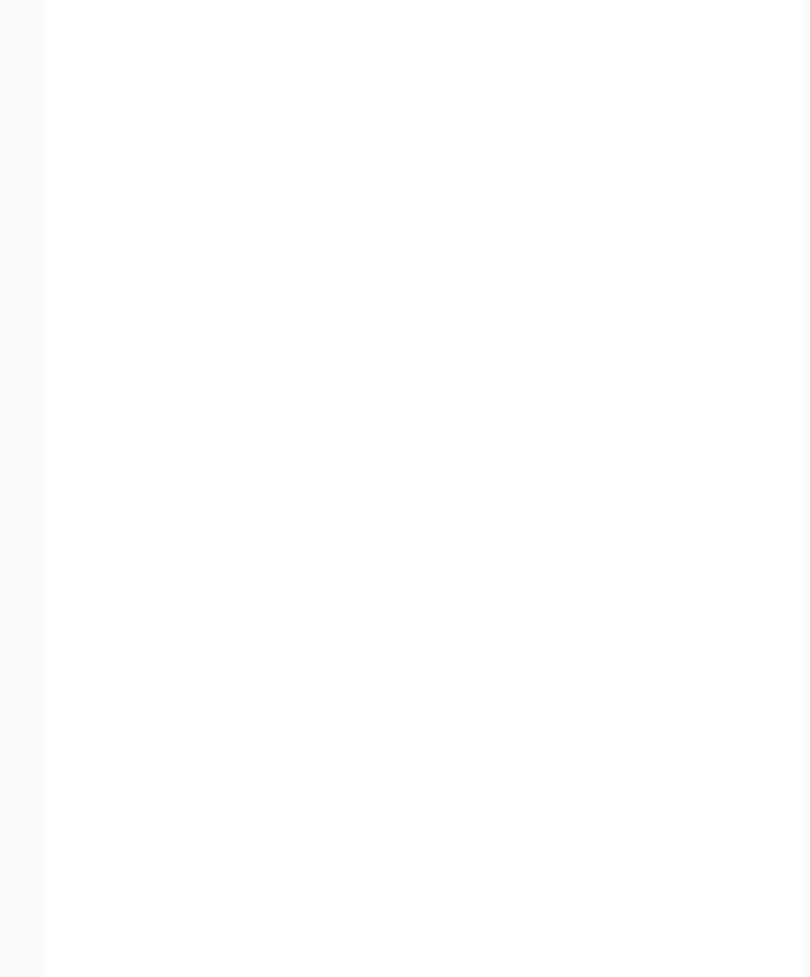 scroll, scrollTop: 746, scrollLeft: 0, axis: vertical 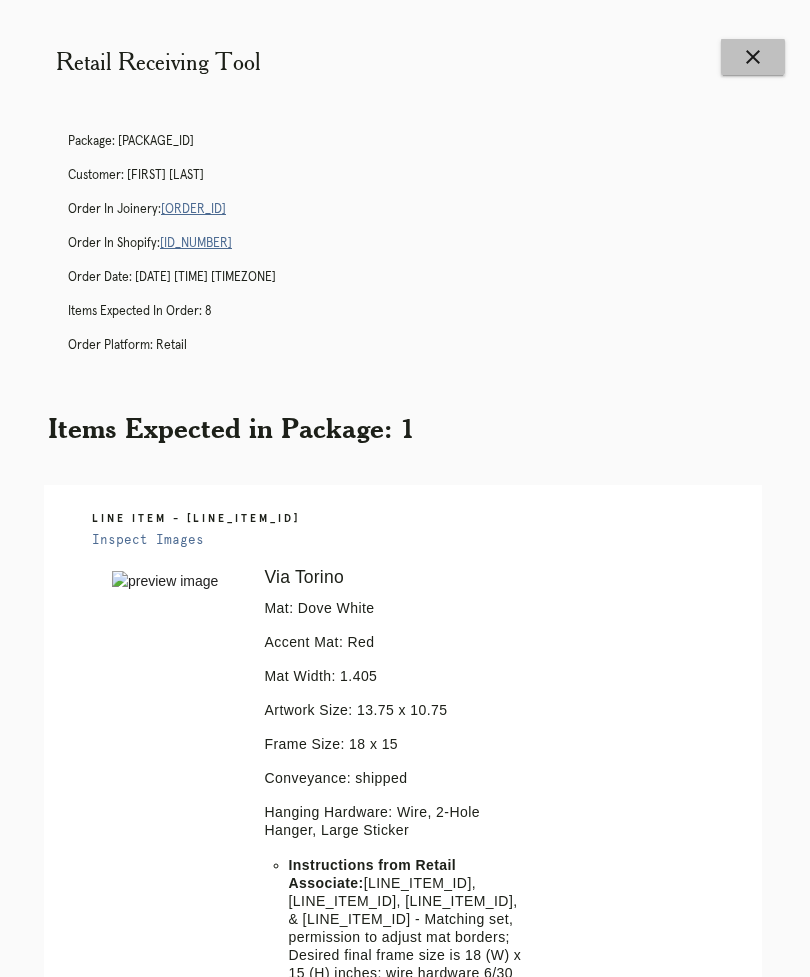 click on "close" at bounding box center [753, 57] 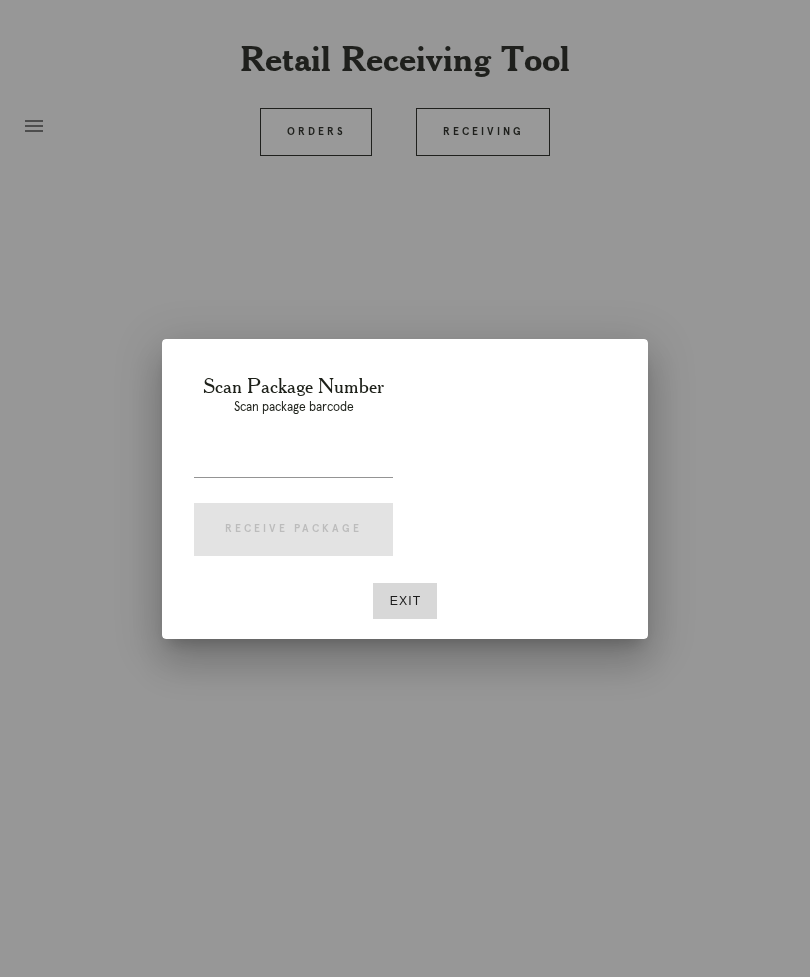 scroll, scrollTop: 0, scrollLeft: 0, axis: both 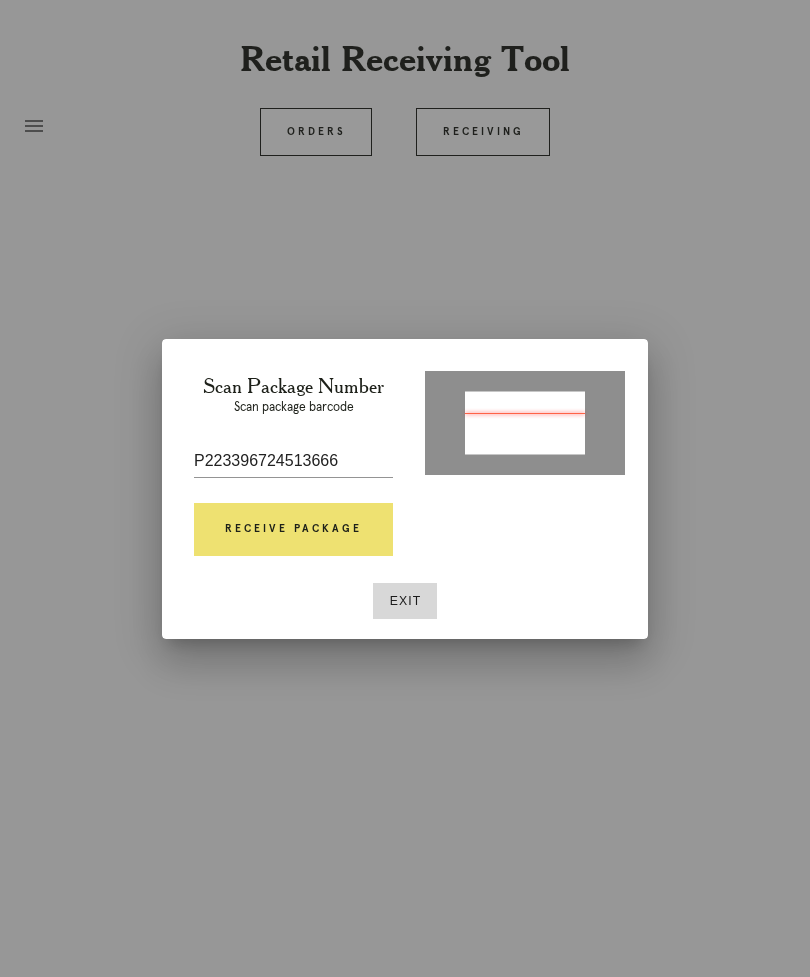 click on "Receive Package" at bounding box center [293, 530] 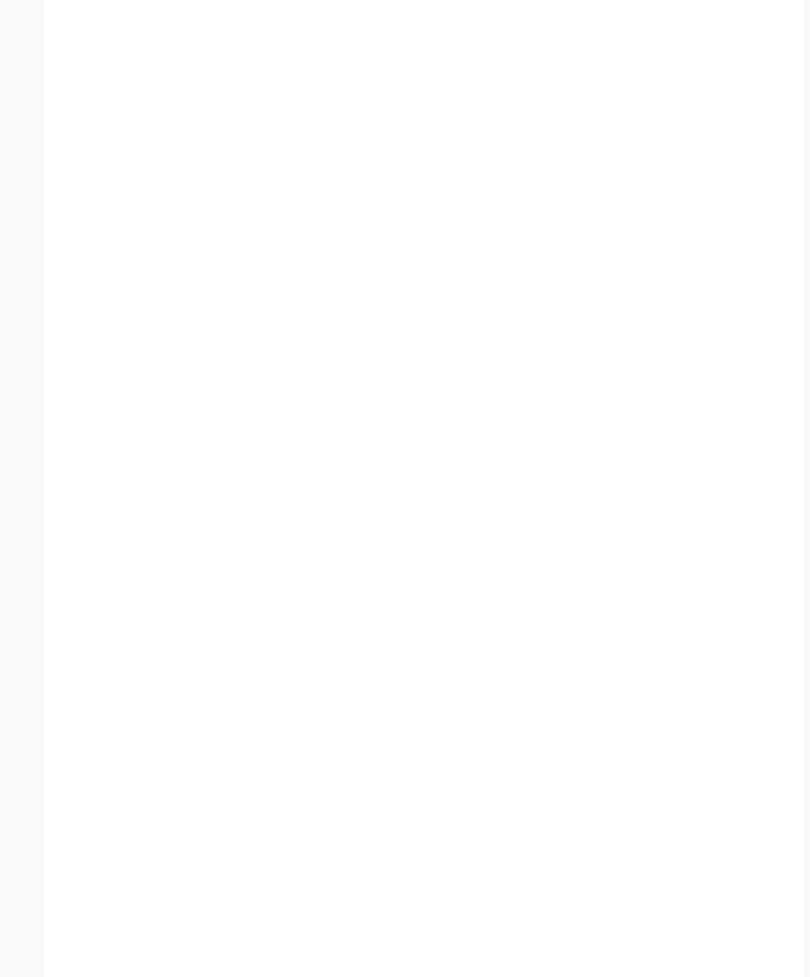 scroll, scrollTop: 902, scrollLeft: 0, axis: vertical 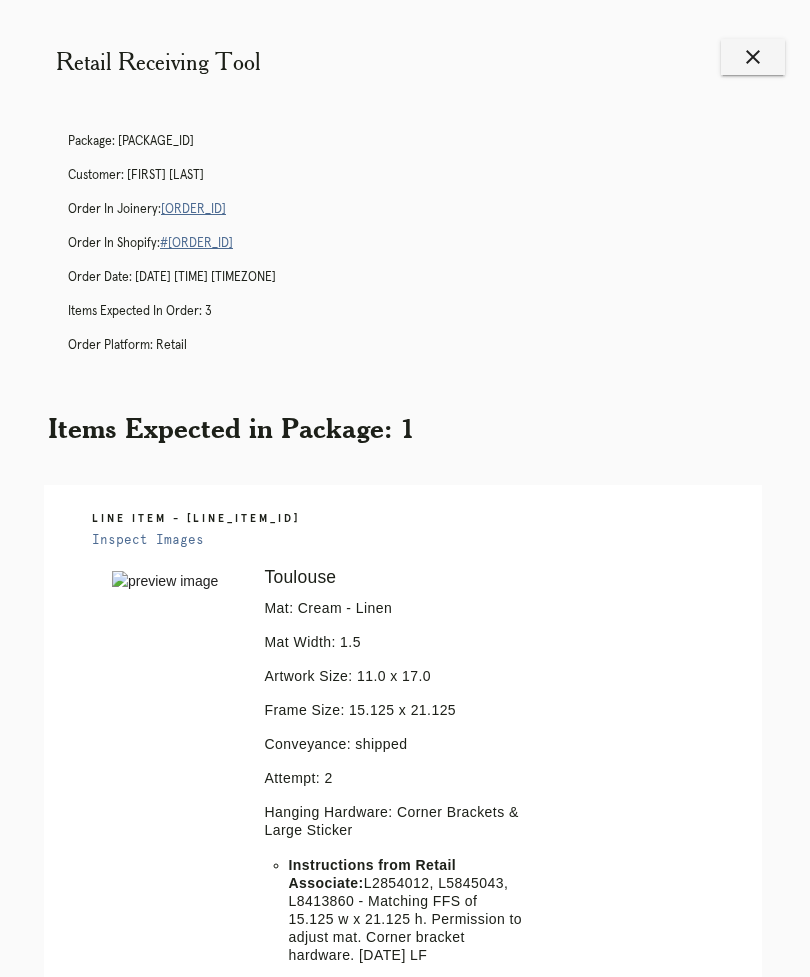 click on "close" at bounding box center [753, 57] 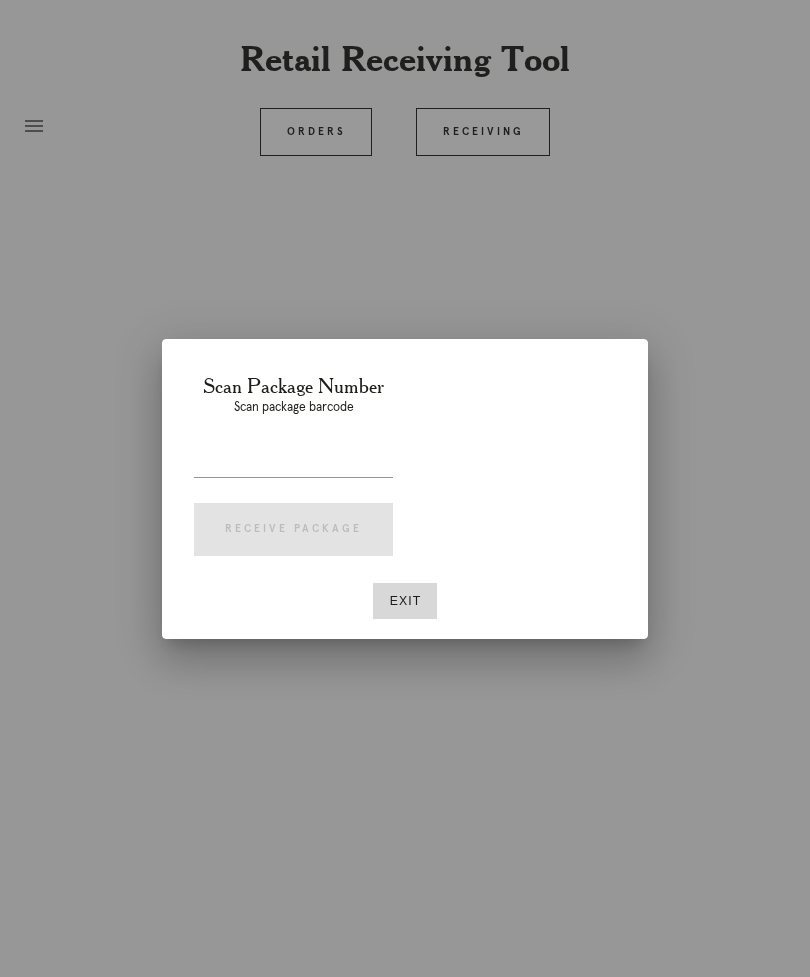 scroll, scrollTop: 0, scrollLeft: 0, axis: both 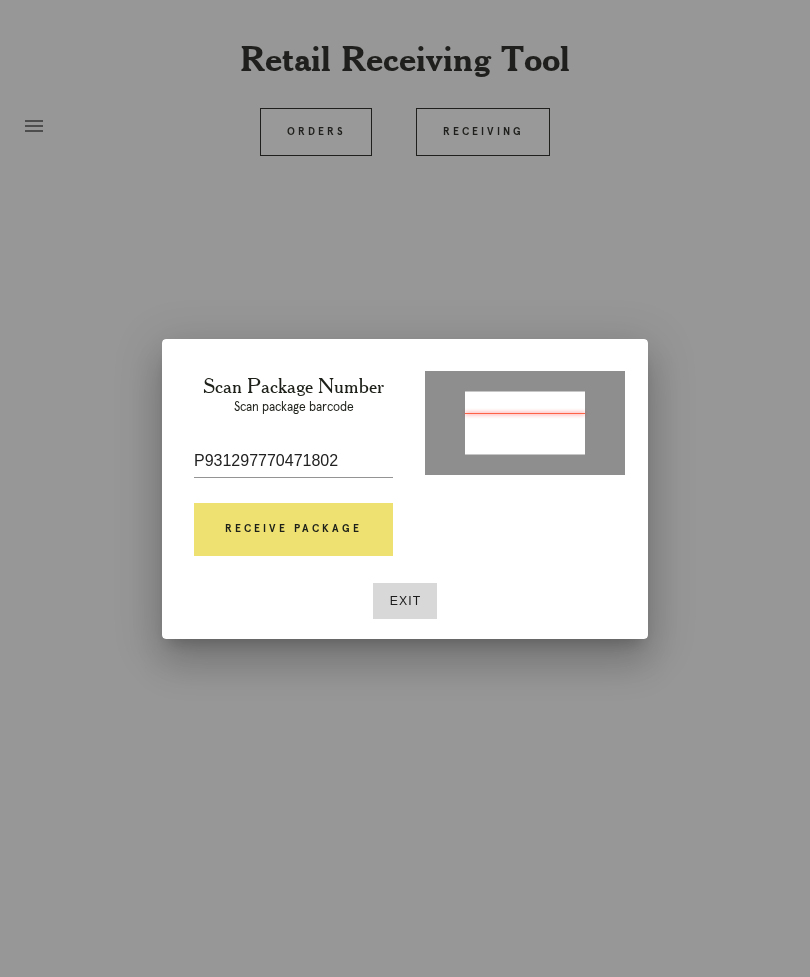 click on "Receive Package" at bounding box center (293, 530) 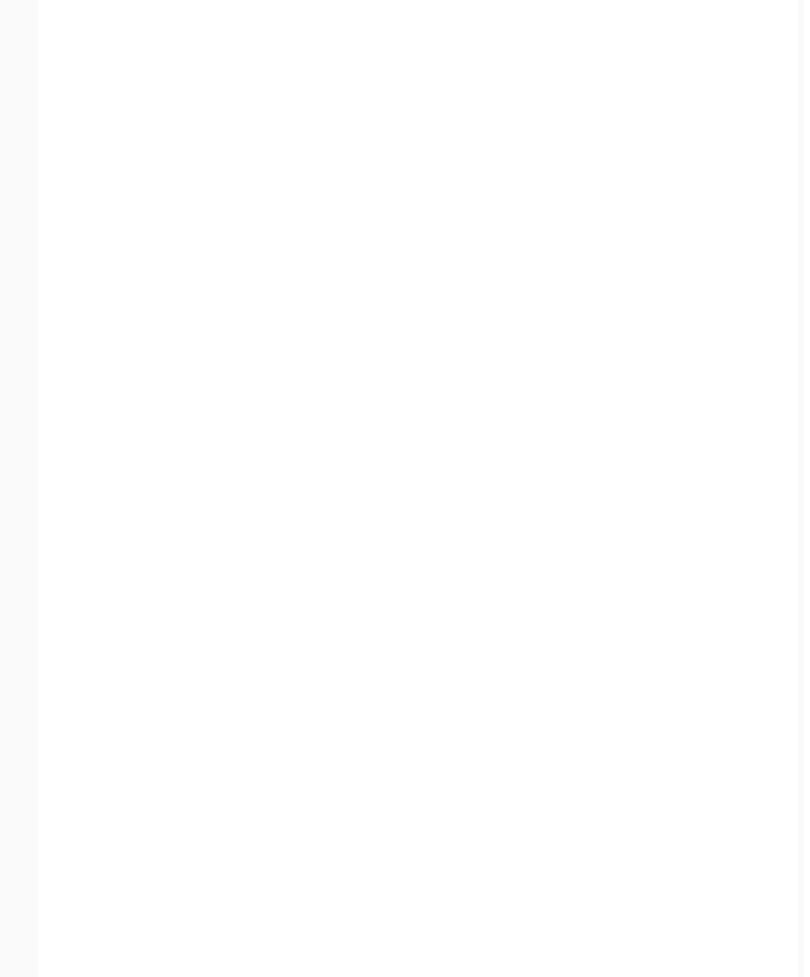 scroll, scrollTop: 712, scrollLeft: 6, axis: both 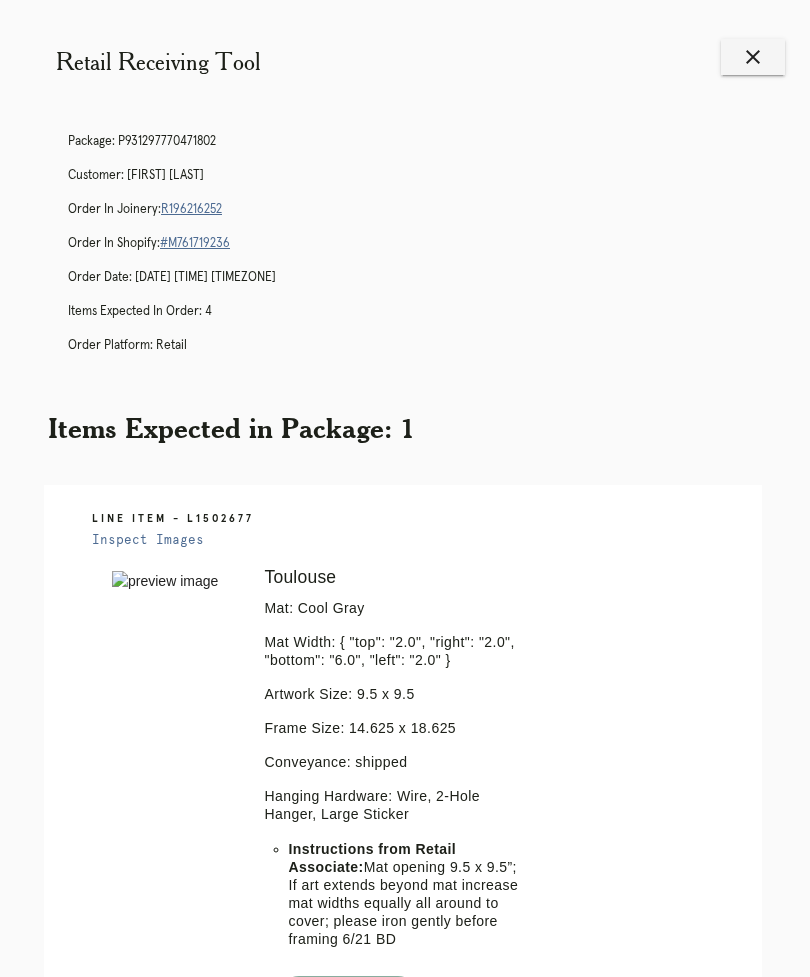 click on "close" at bounding box center [753, 57] 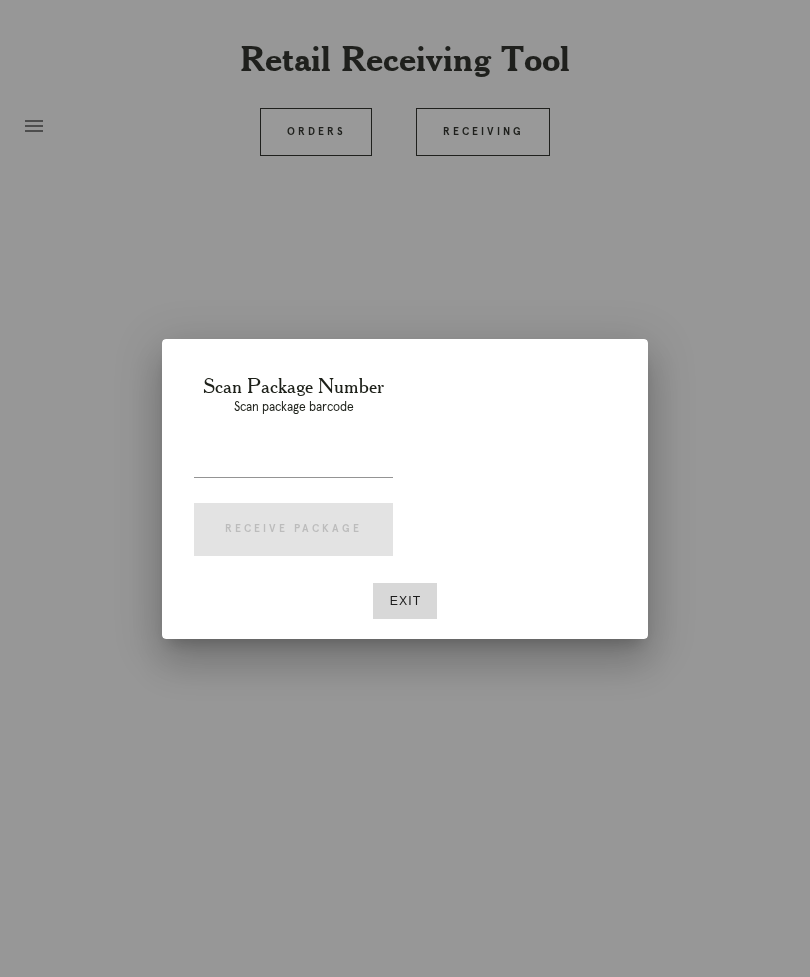 scroll, scrollTop: 0, scrollLeft: 0, axis: both 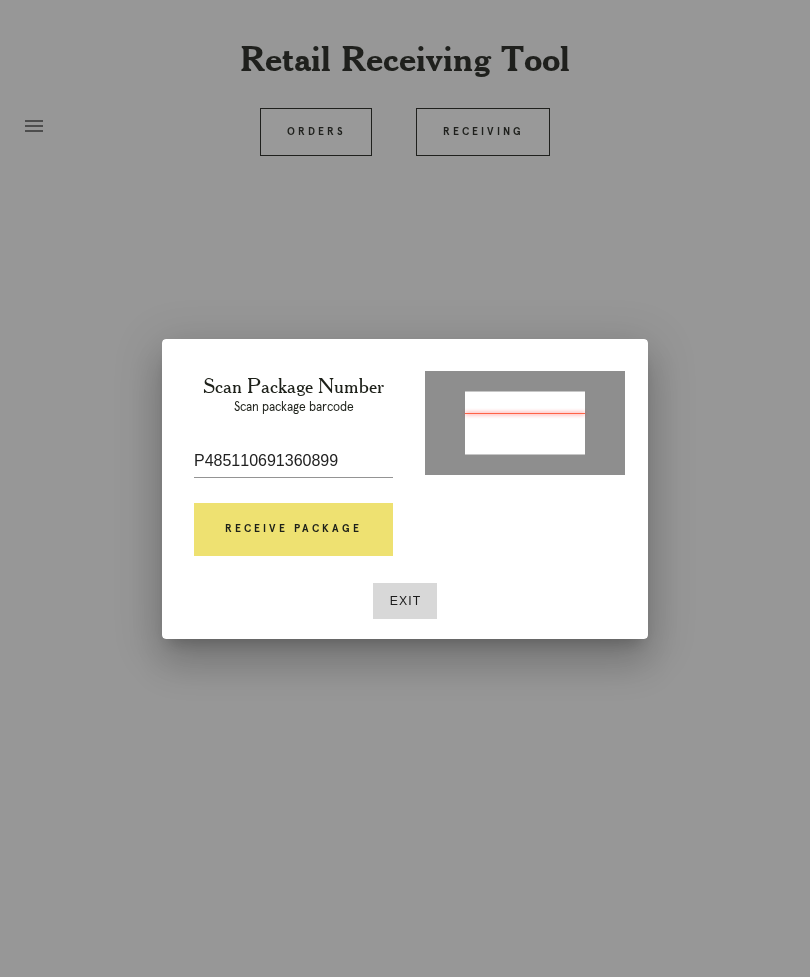 click on "Receive Package" at bounding box center [293, 530] 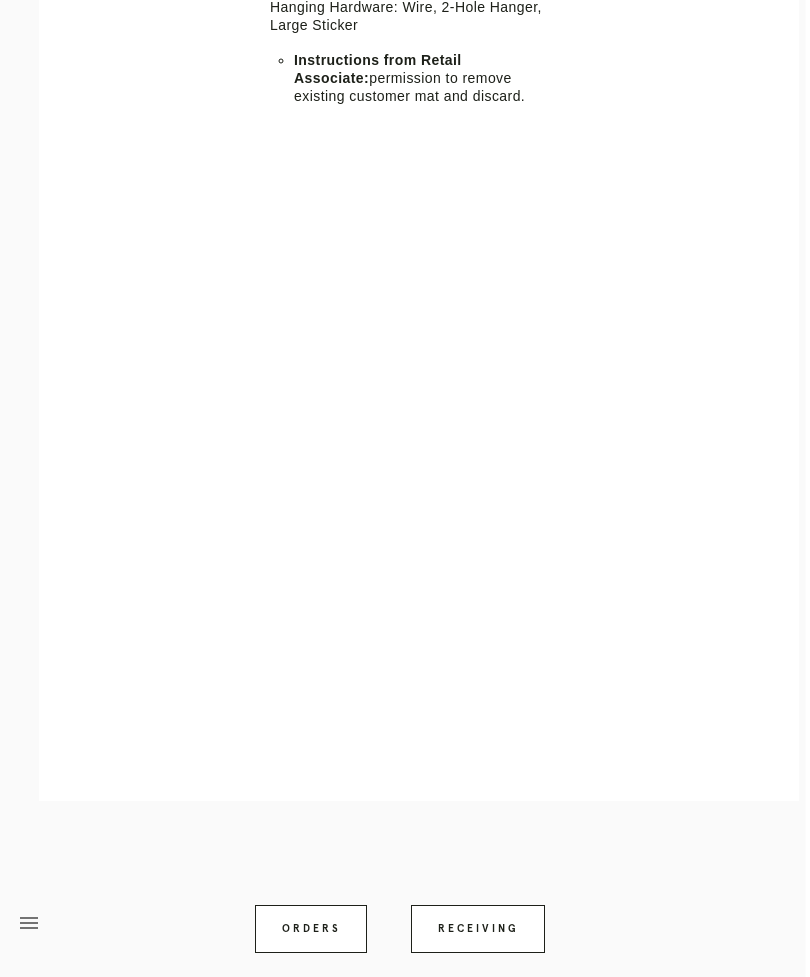 scroll, scrollTop: 658, scrollLeft: 5, axis: both 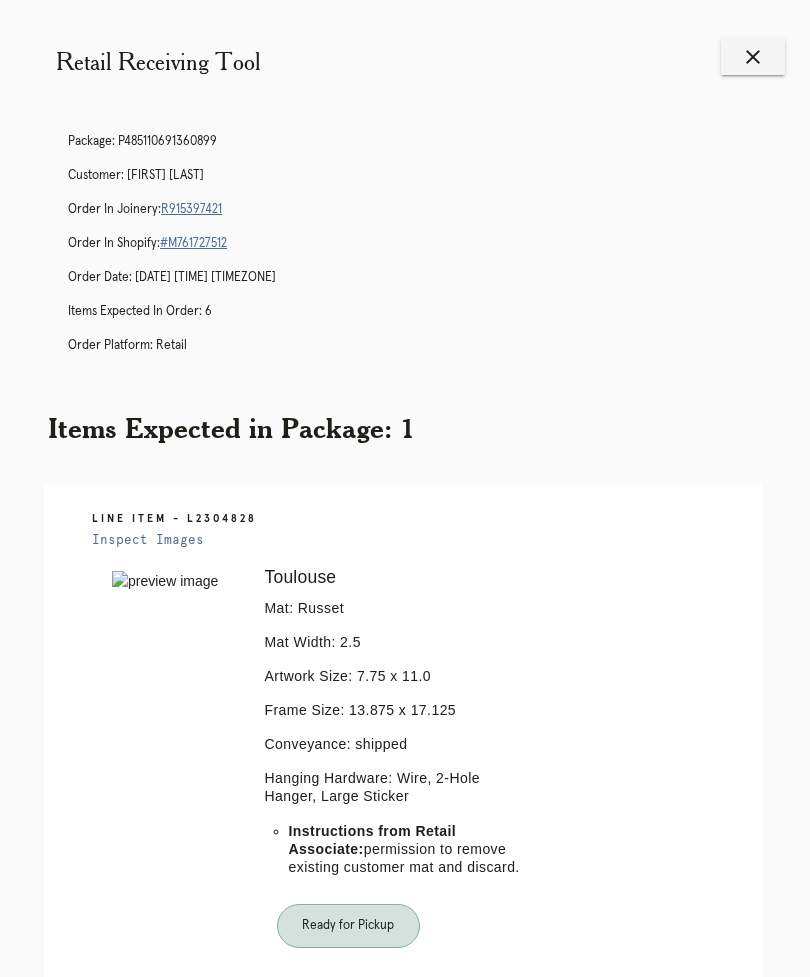 click on "close" at bounding box center (753, 57) 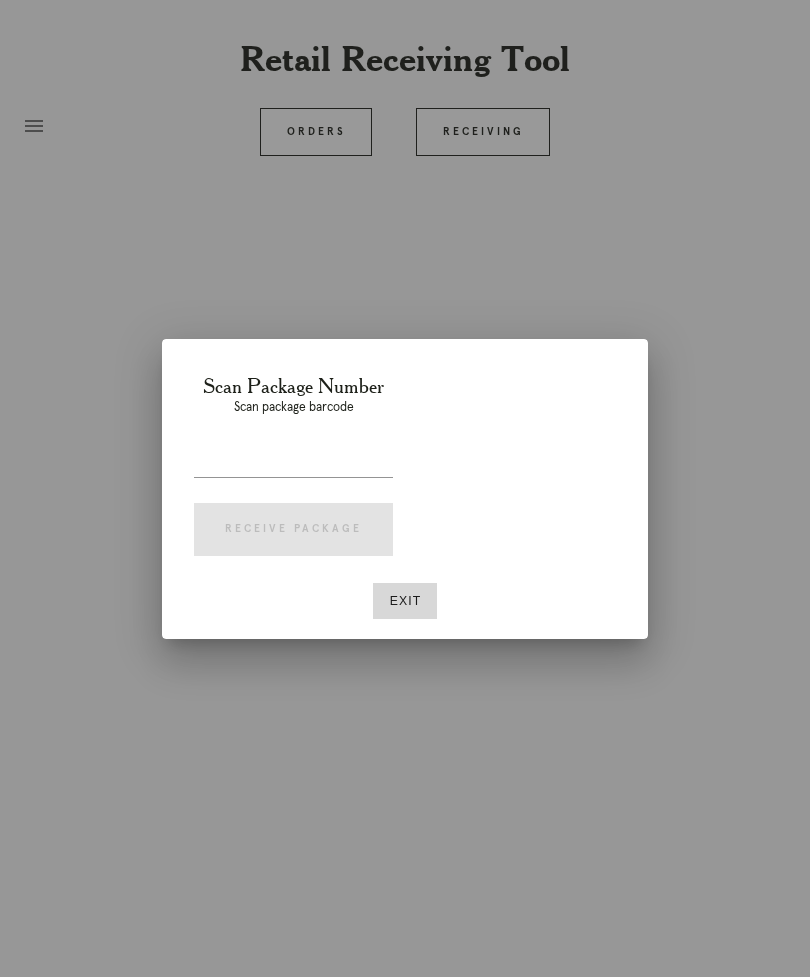 scroll, scrollTop: 0, scrollLeft: 0, axis: both 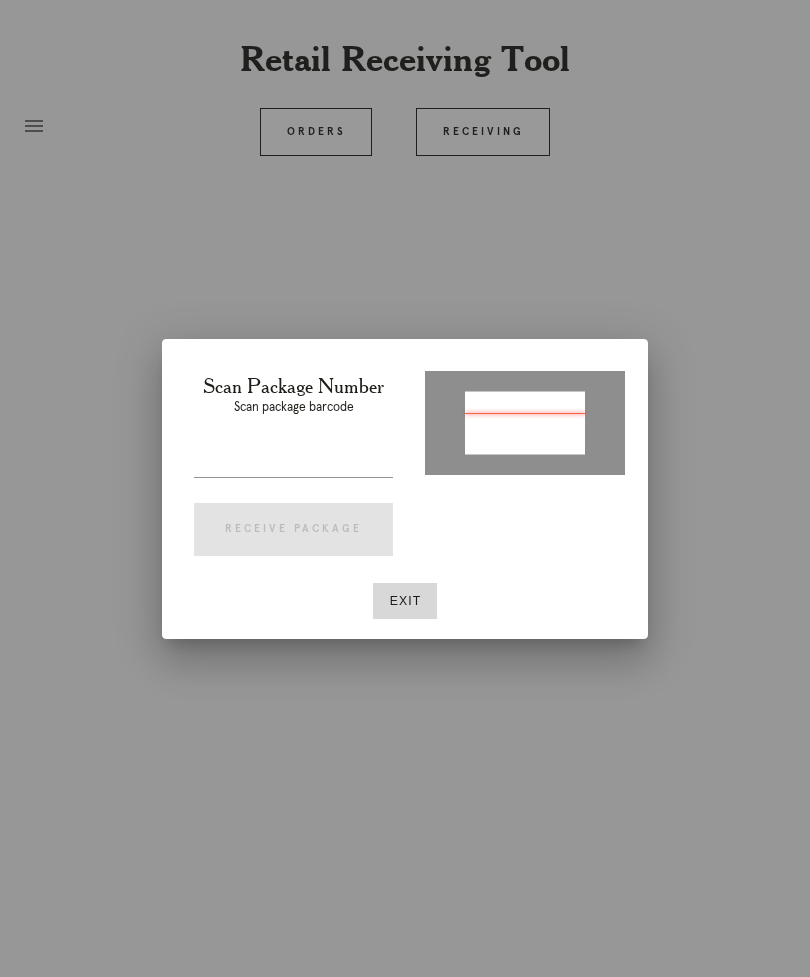 click at bounding box center [293, 461] 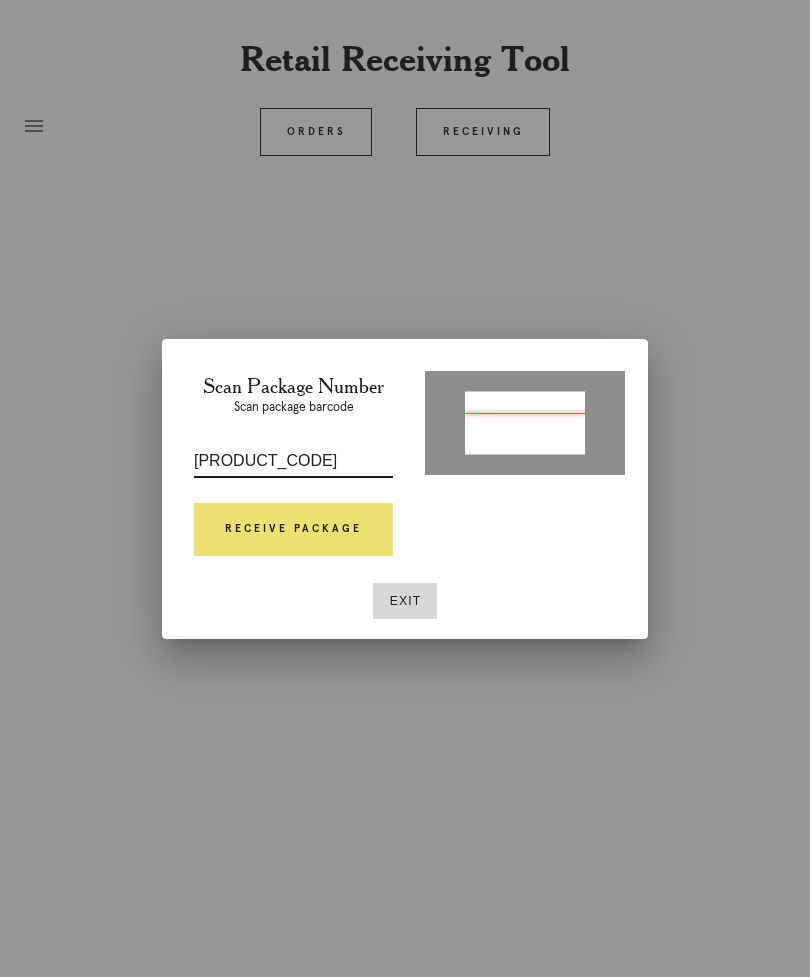 type on "P665475483300092" 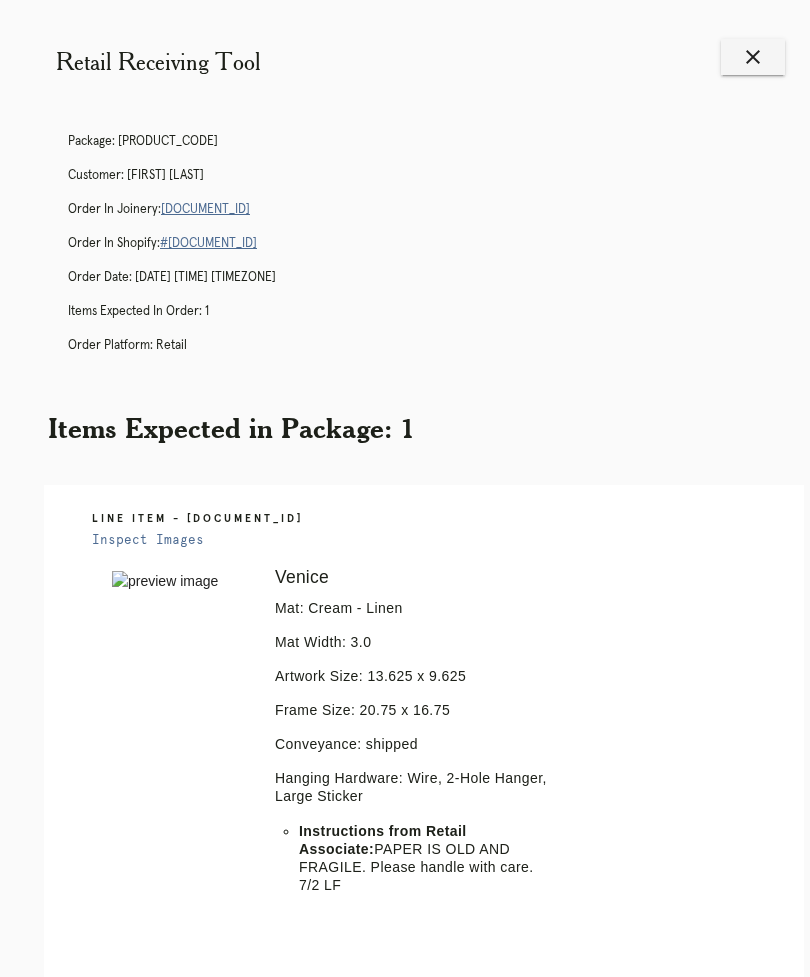 click on "close" at bounding box center [753, 57] 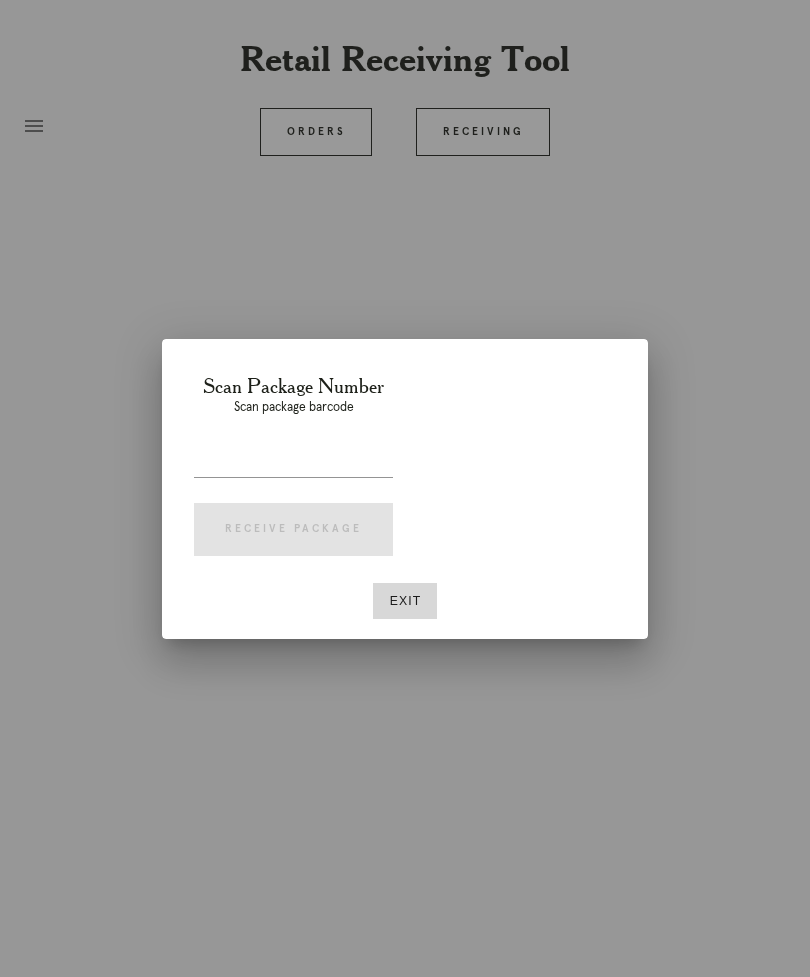 scroll, scrollTop: 0, scrollLeft: 0, axis: both 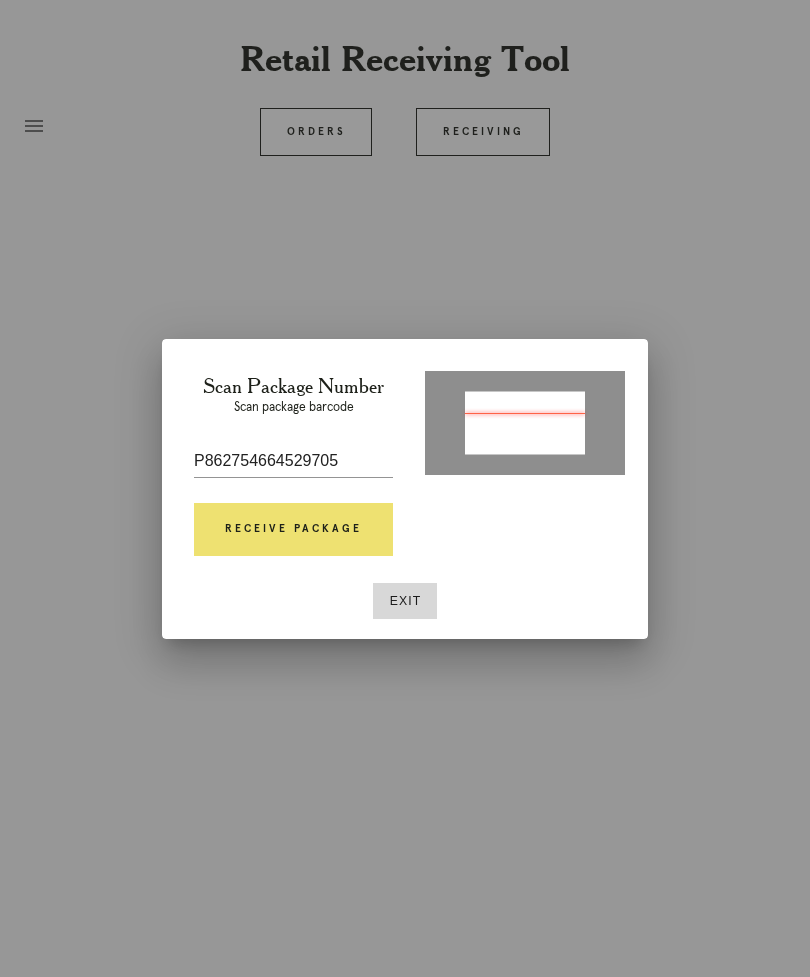 click on "Receive Package" at bounding box center (293, 530) 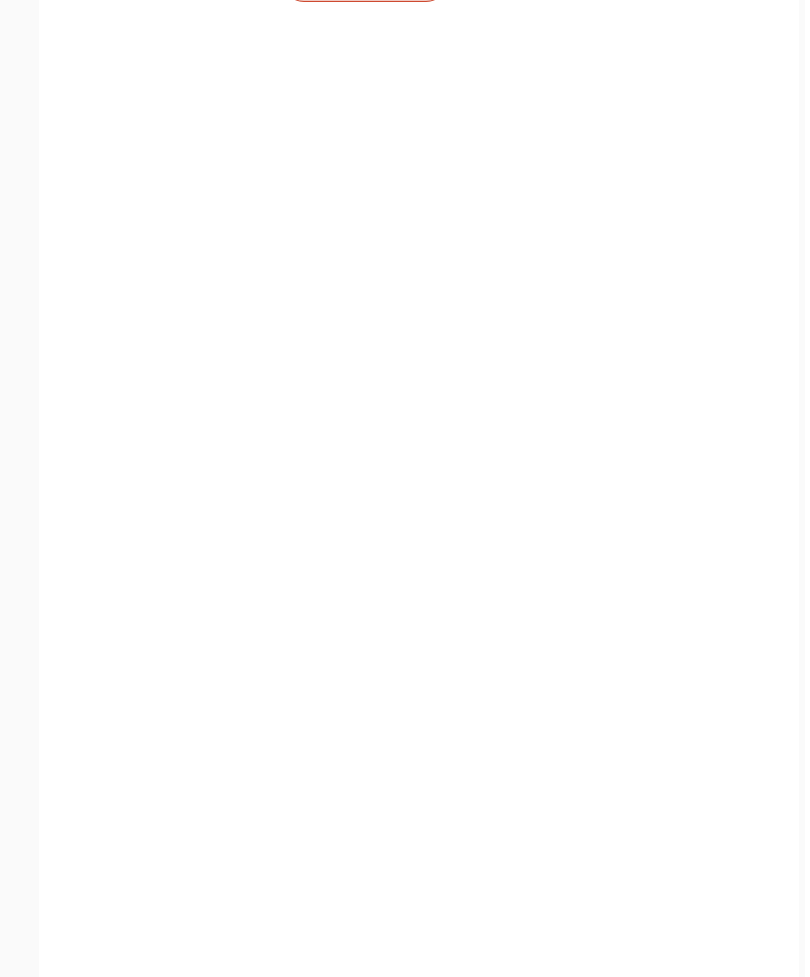 scroll, scrollTop: 920, scrollLeft: 5, axis: both 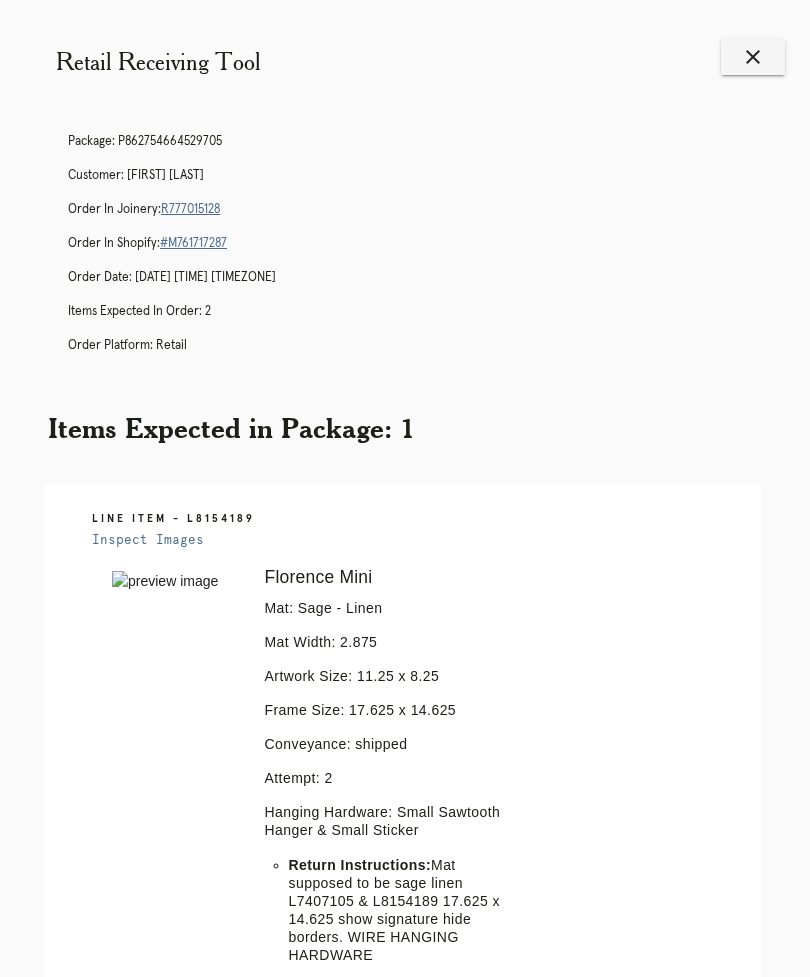 click on "close" at bounding box center (753, 57) 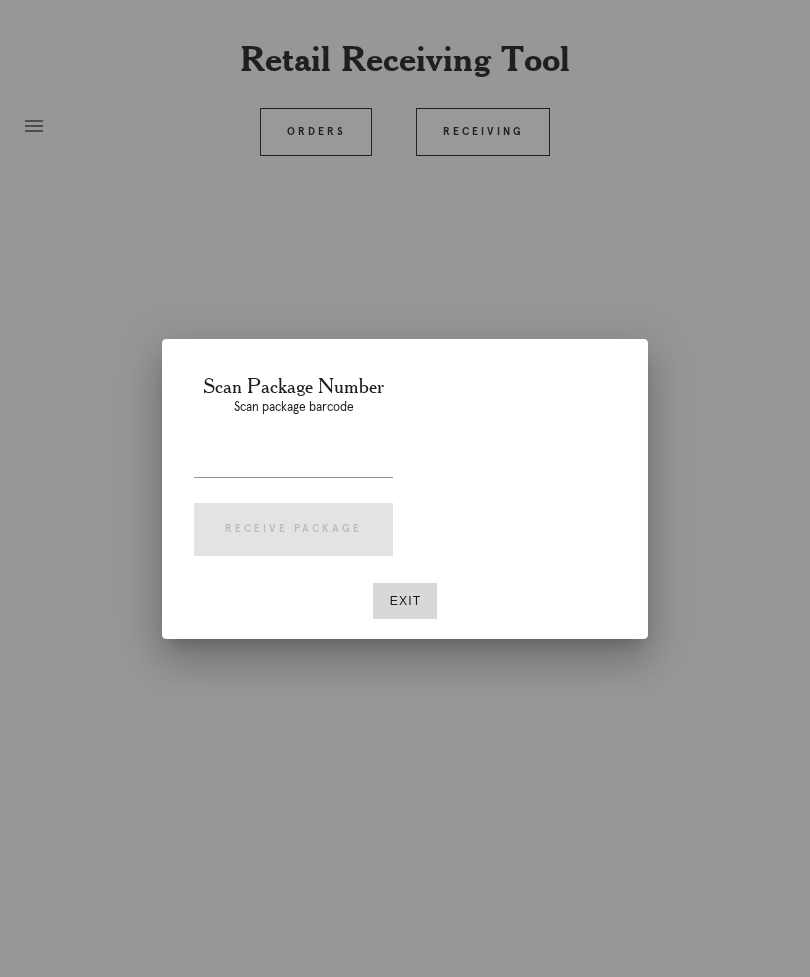 scroll, scrollTop: 0, scrollLeft: 0, axis: both 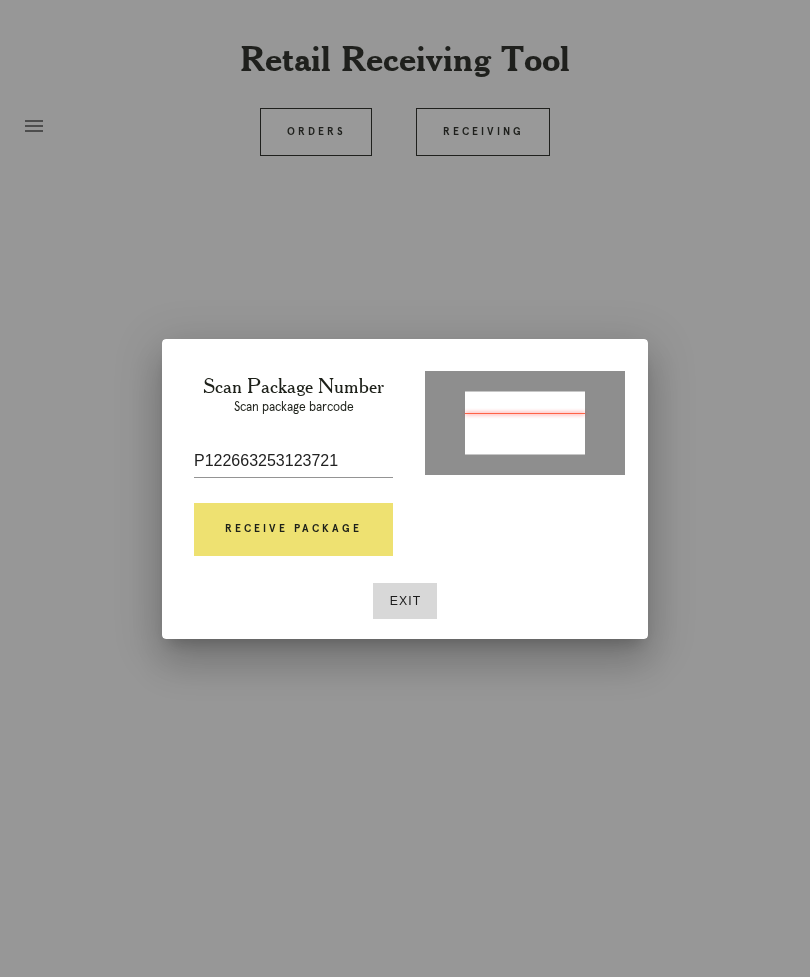 click on "Receive Package" at bounding box center [293, 530] 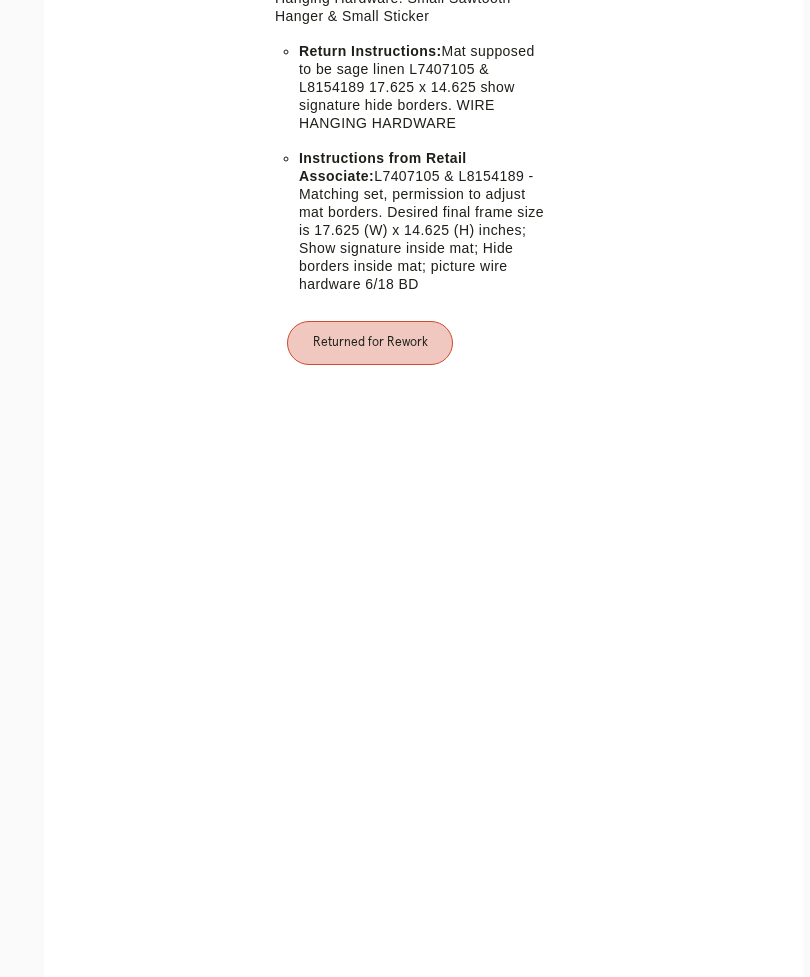scroll, scrollTop: 848, scrollLeft: 0, axis: vertical 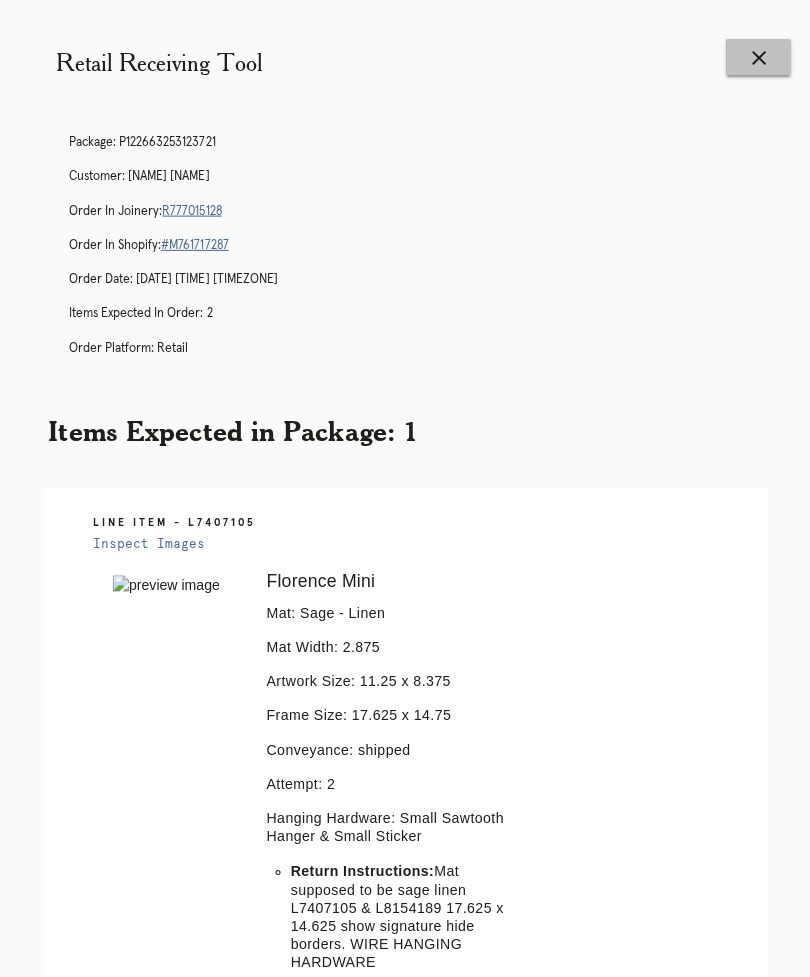 click on "close" at bounding box center (753, 57) 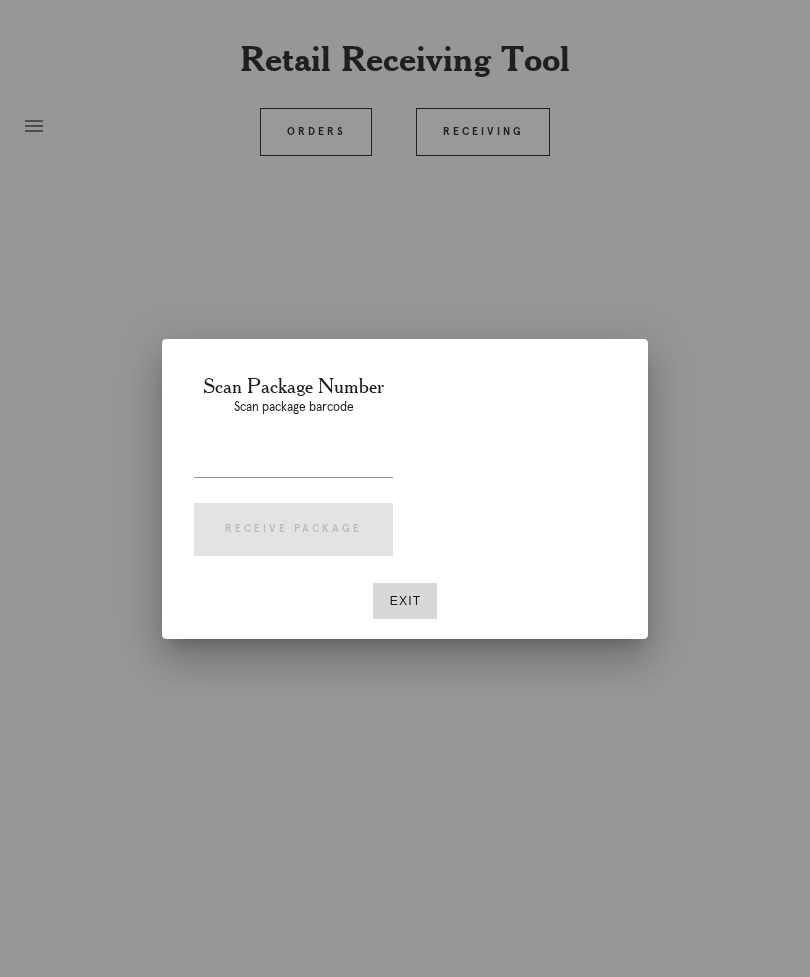scroll, scrollTop: 0, scrollLeft: 0, axis: both 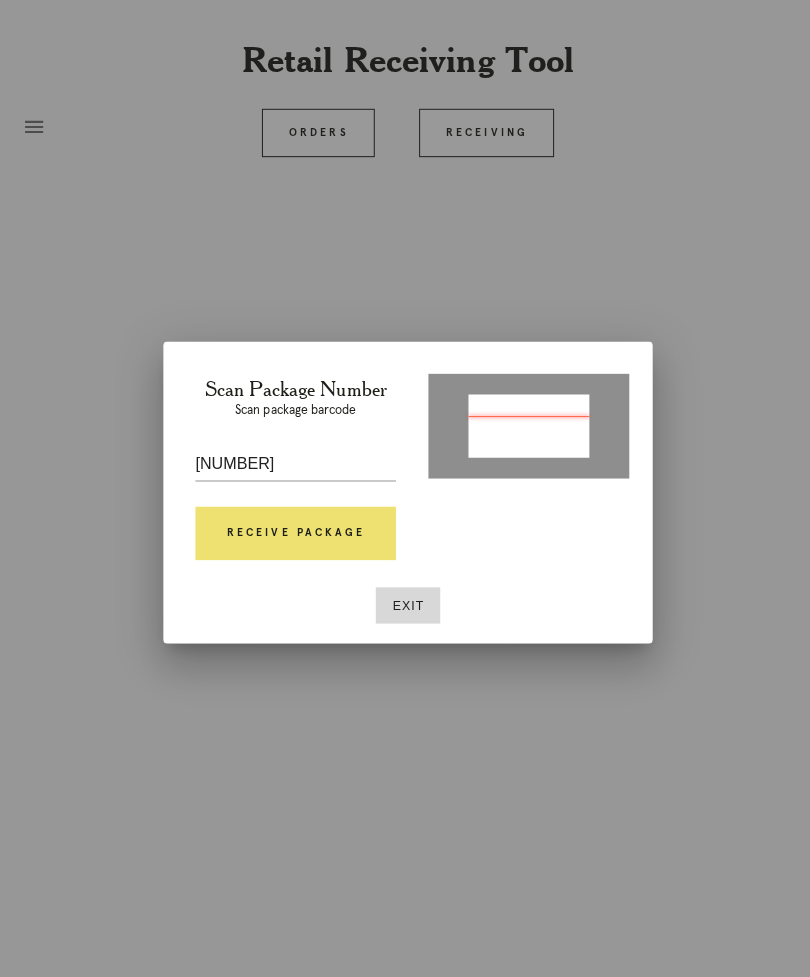 click on "Receive Package" at bounding box center (293, 530) 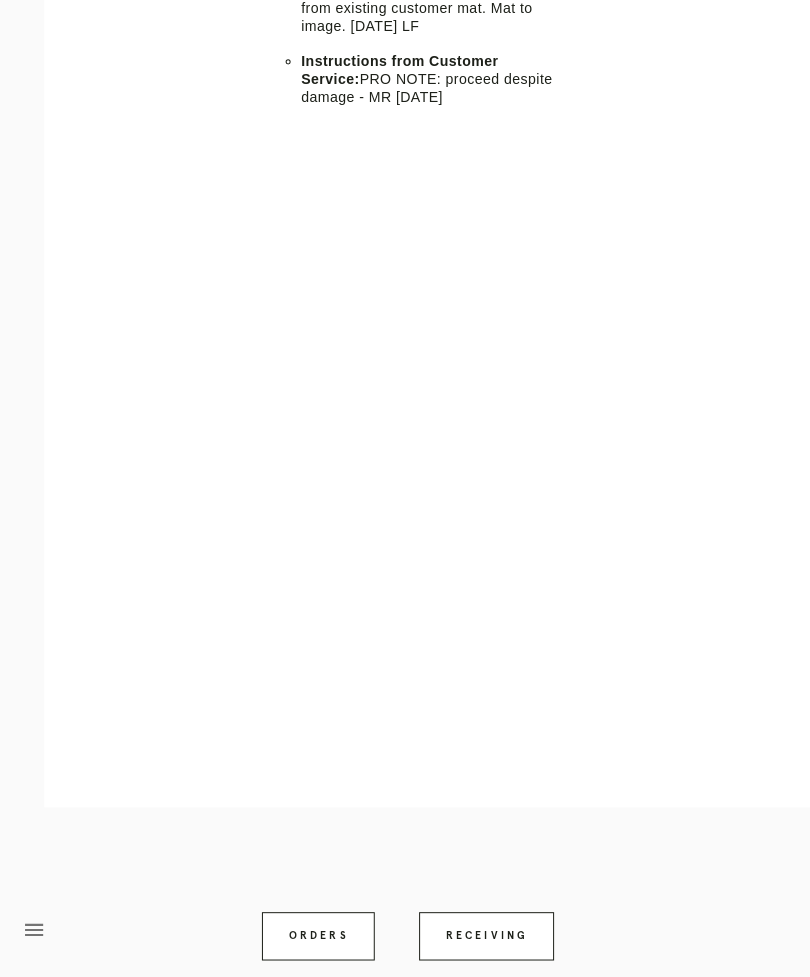 scroll, scrollTop: 735, scrollLeft: 0, axis: vertical 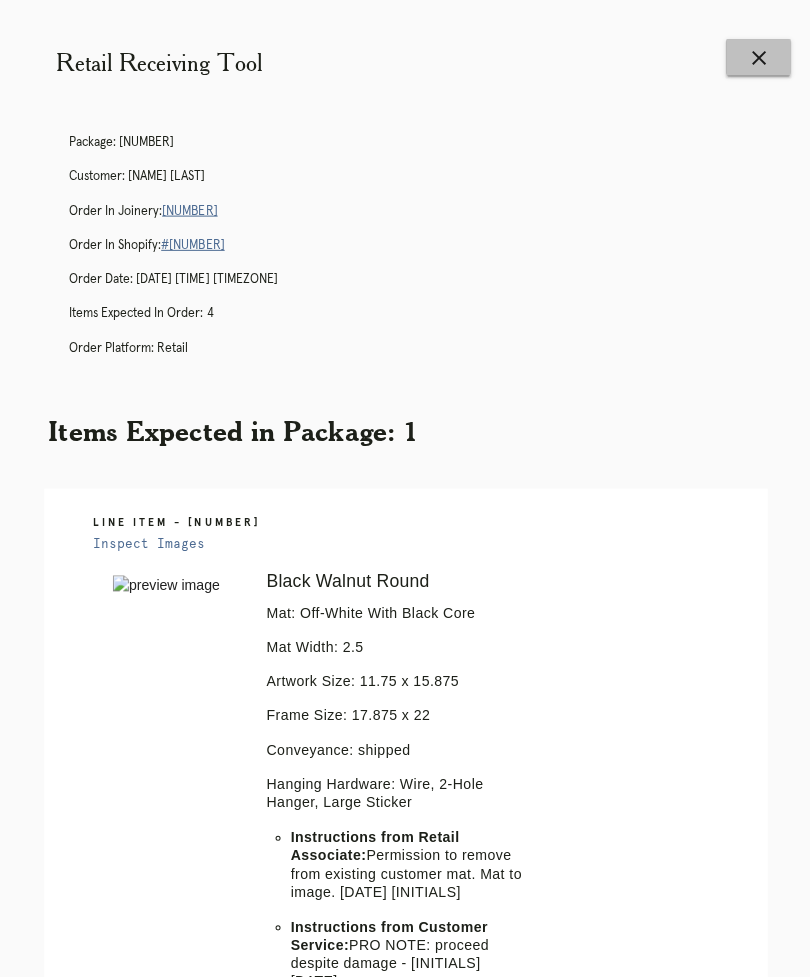click on "close" at bounding box center [753, 57] 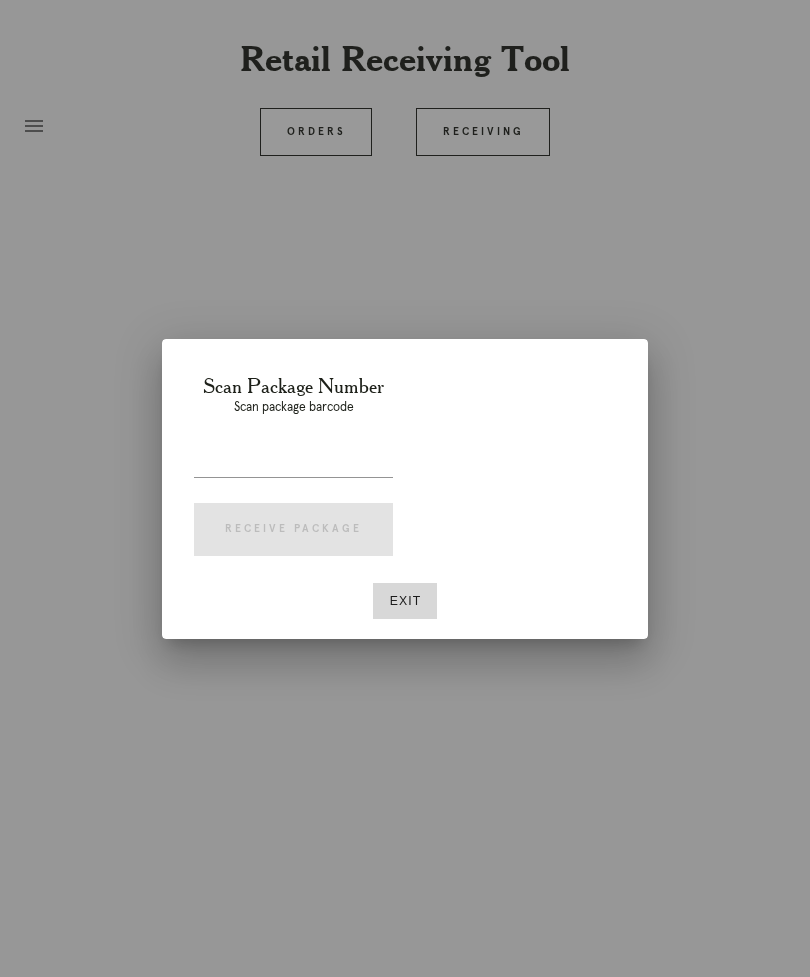 scroll, scrollTop: 0, scrollLeft: 0, axis: both 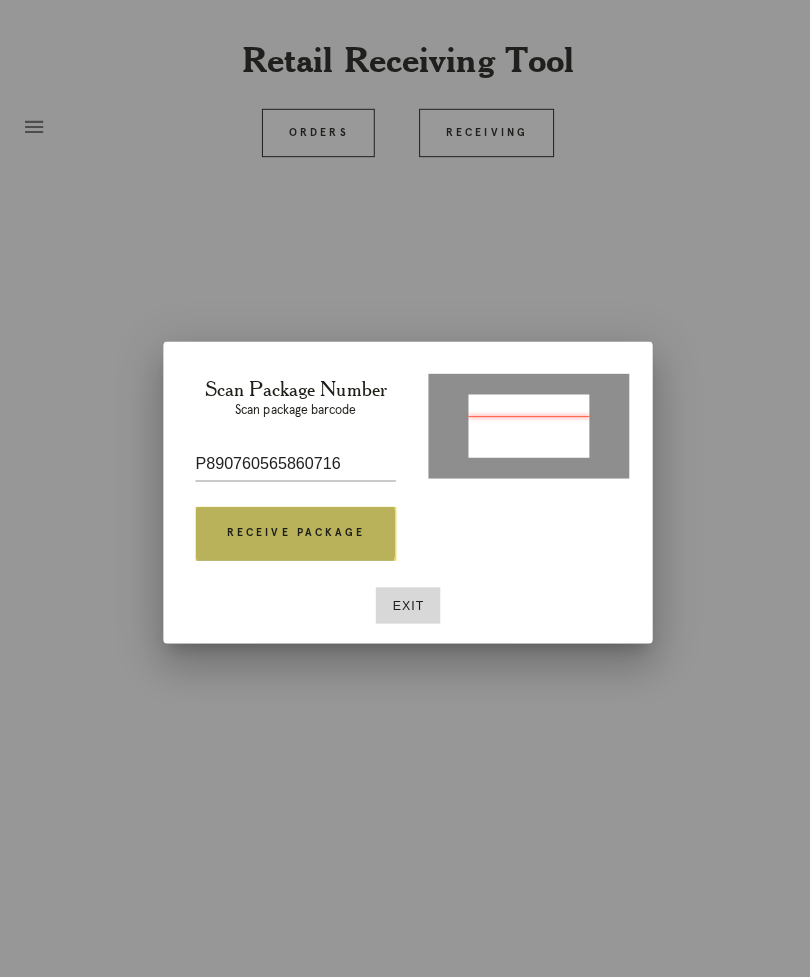 click on "Receive Package" at bounding box center [293, 530] 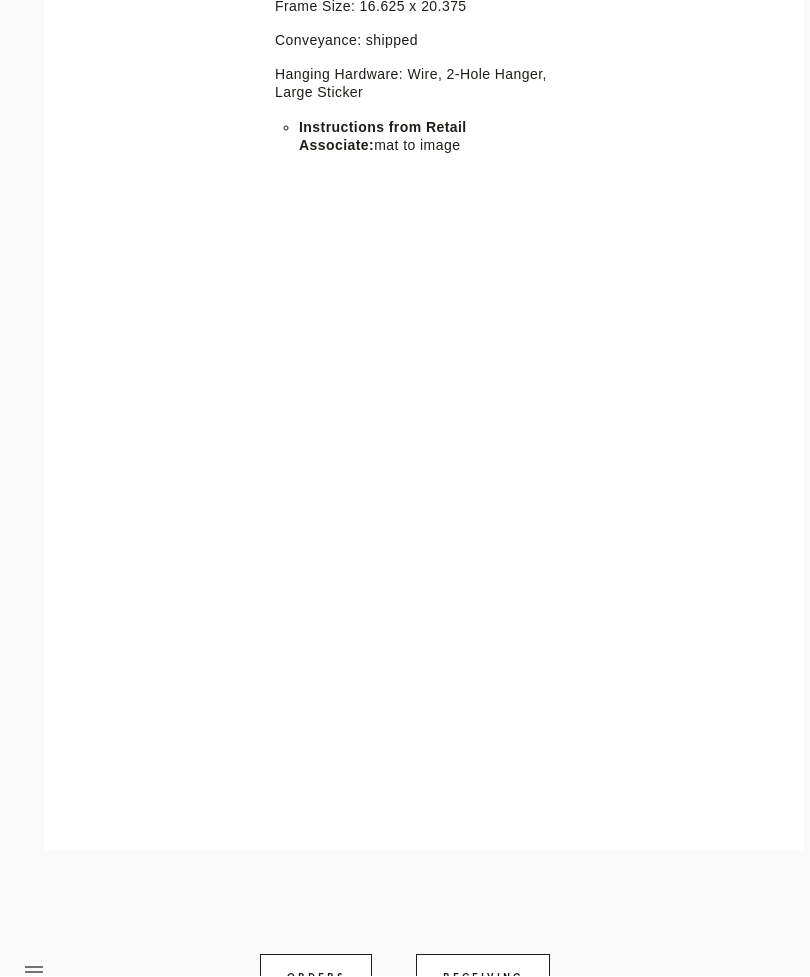 scroll, scrollTop: 738, scrollLeft: 0, axis: vertical 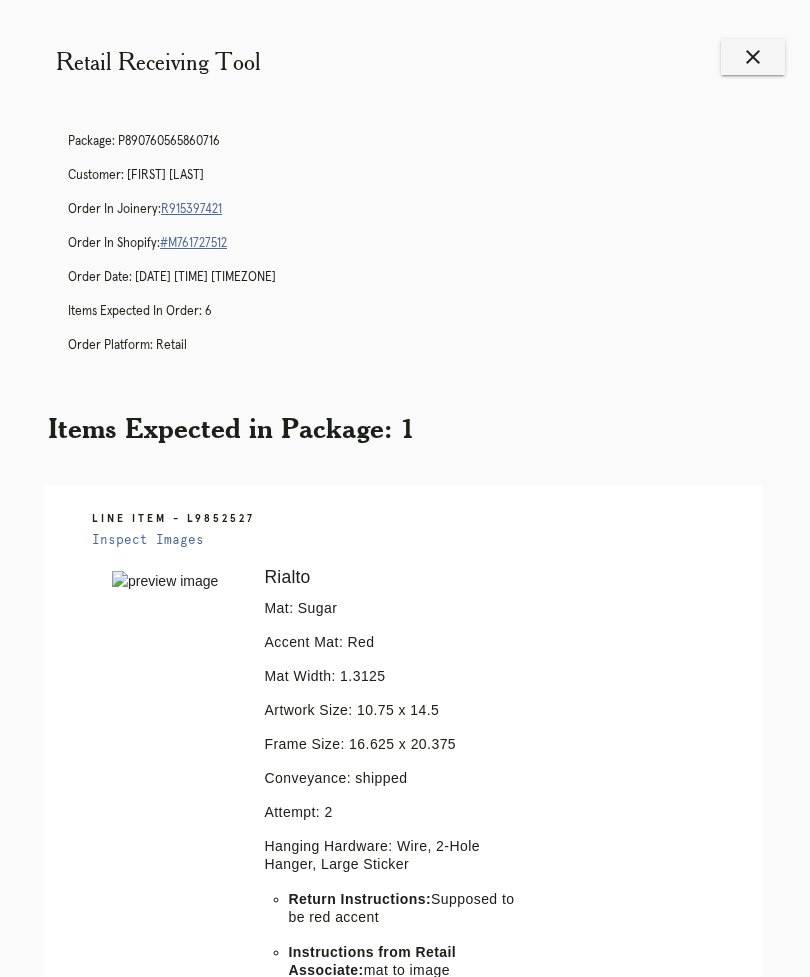 click on "R915397421" at bounding box center (191, 209) 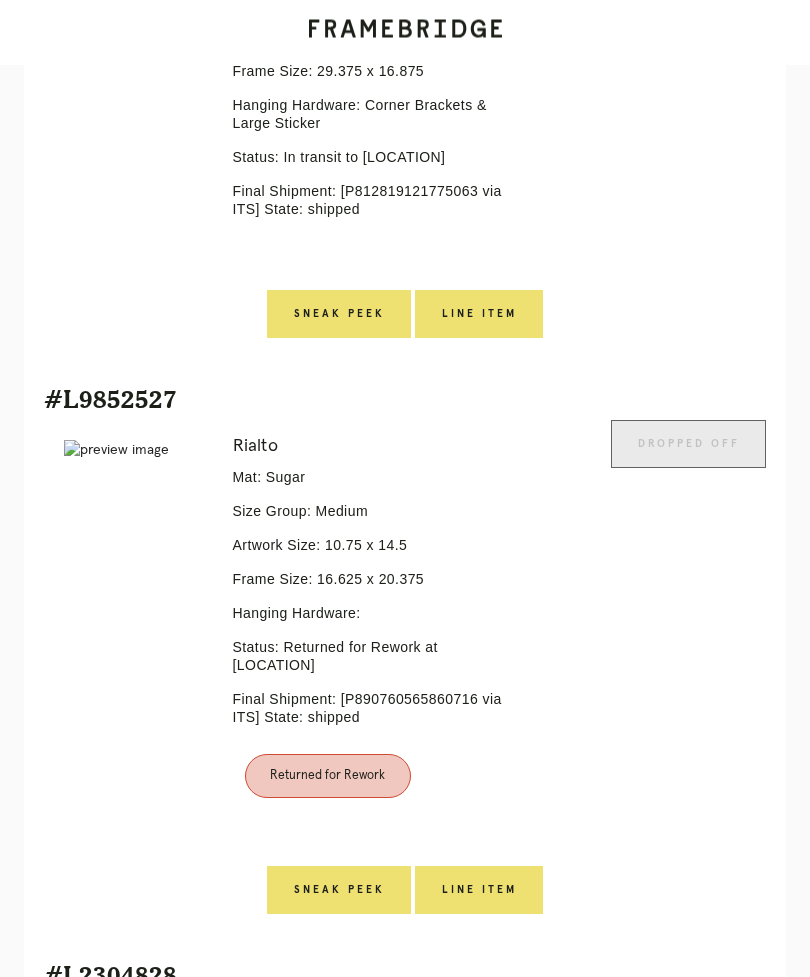 scroll, scrollTop: 844, scrollLeft: 0, axis: vertical 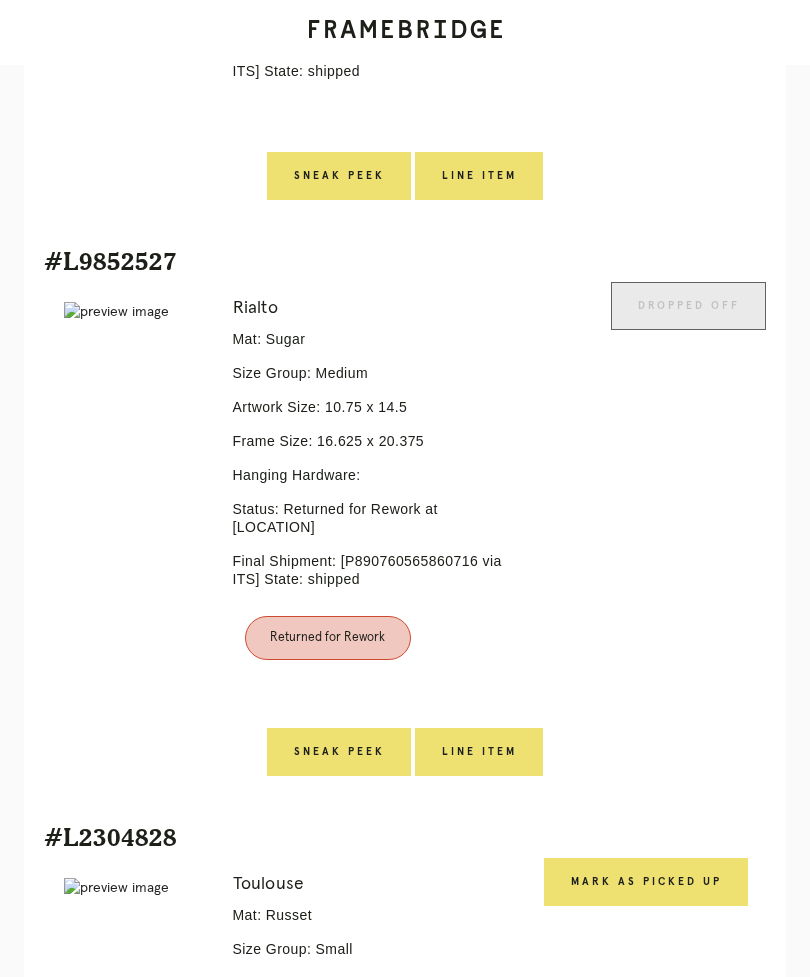 click on "Rialto
Mat: Sugar
Size Group: Medium
Artwork Size:
10.75
x
14.5
Frame Size:
16.625
x
20.375
Hanging Hardware:
Status:
Returned for Rework at Westside Provisions
Final Shipment:
[P890760565860716 via ITS] State: shipped
Returned for Rework" at bounding box center [375, -37] 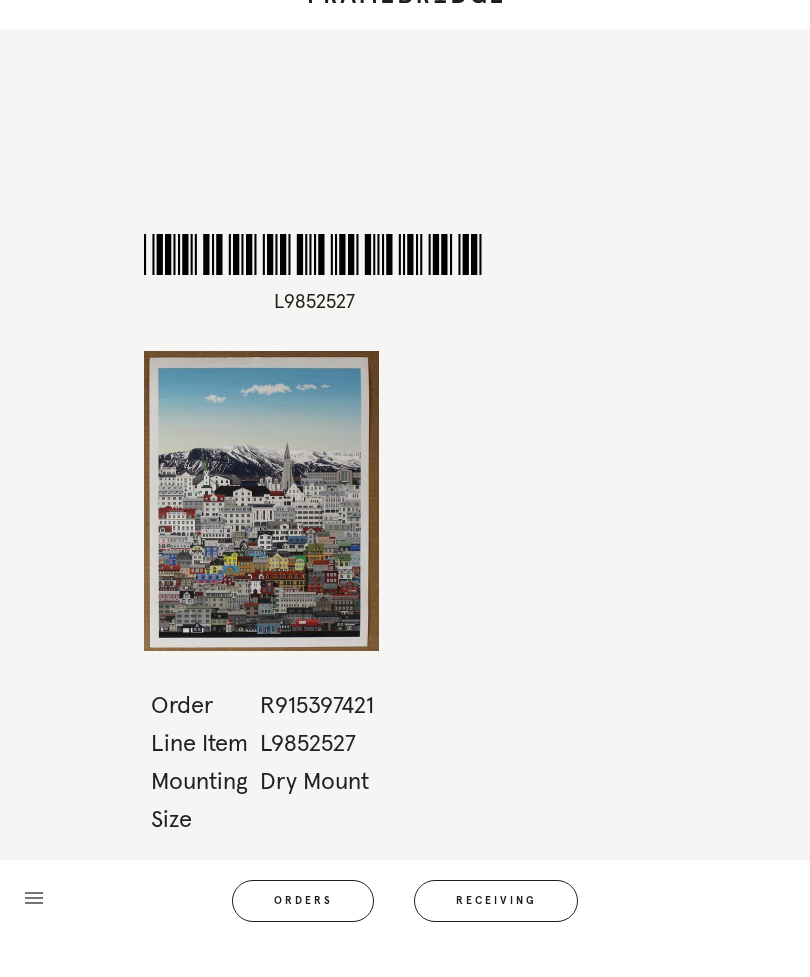 scroll, scrollTop: 0, scrollLeft: 0, axis: both 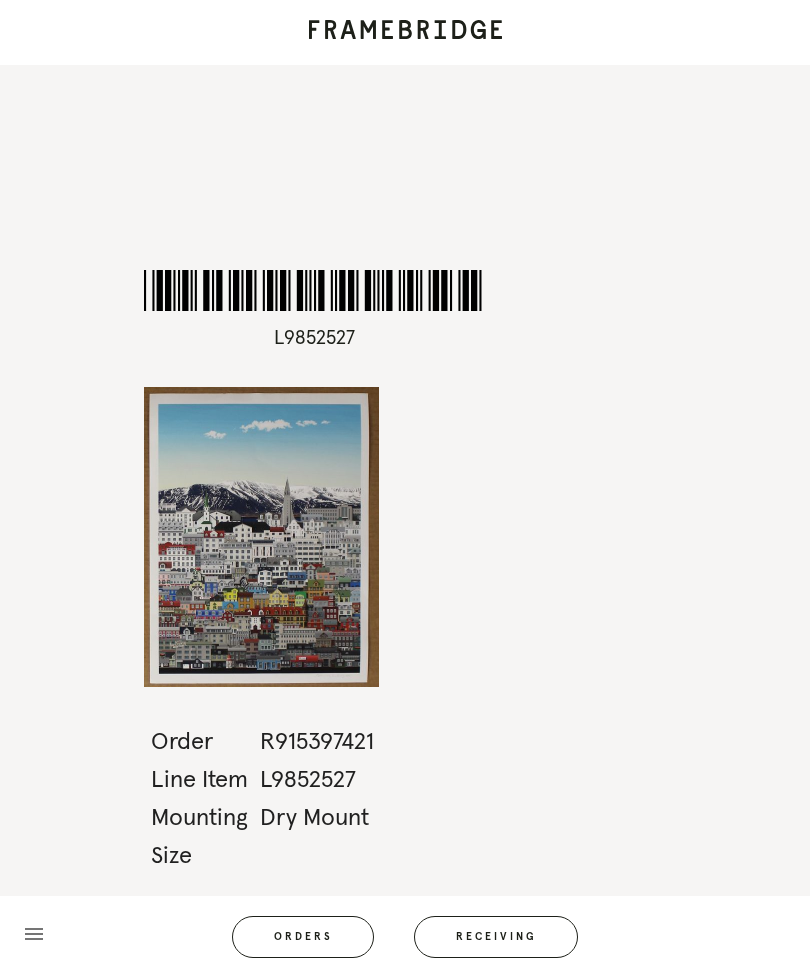 click on "menu
Orders
Receiving" at bounding box center (405, 936) 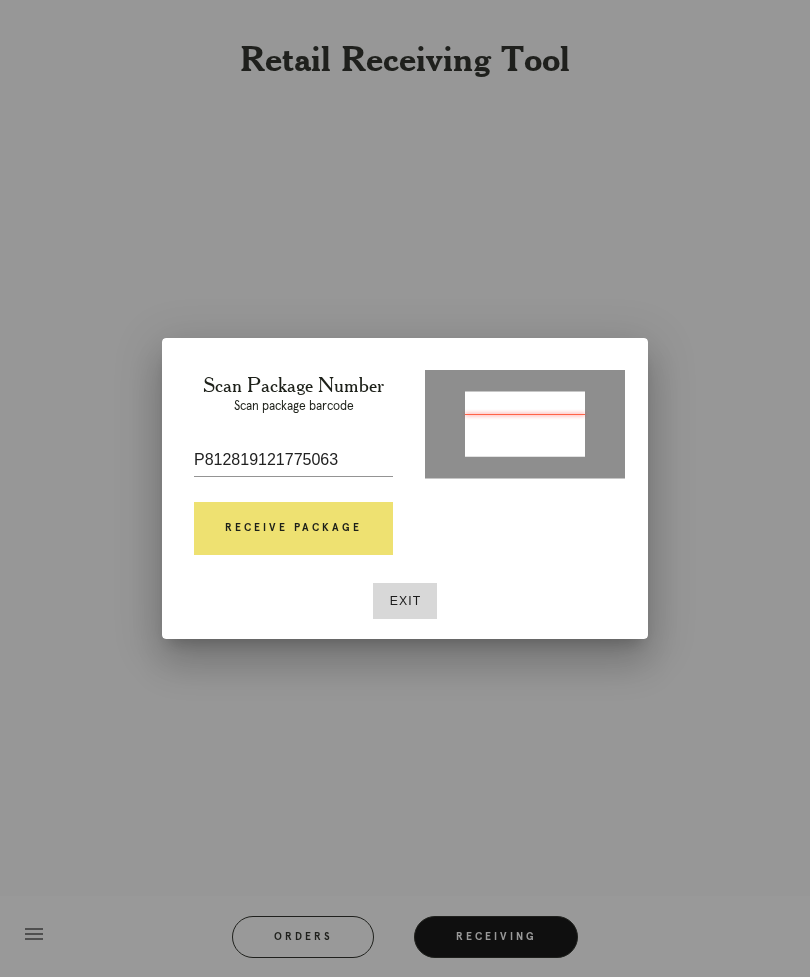 click on "Receive Package" at bounding box center (293, 529) 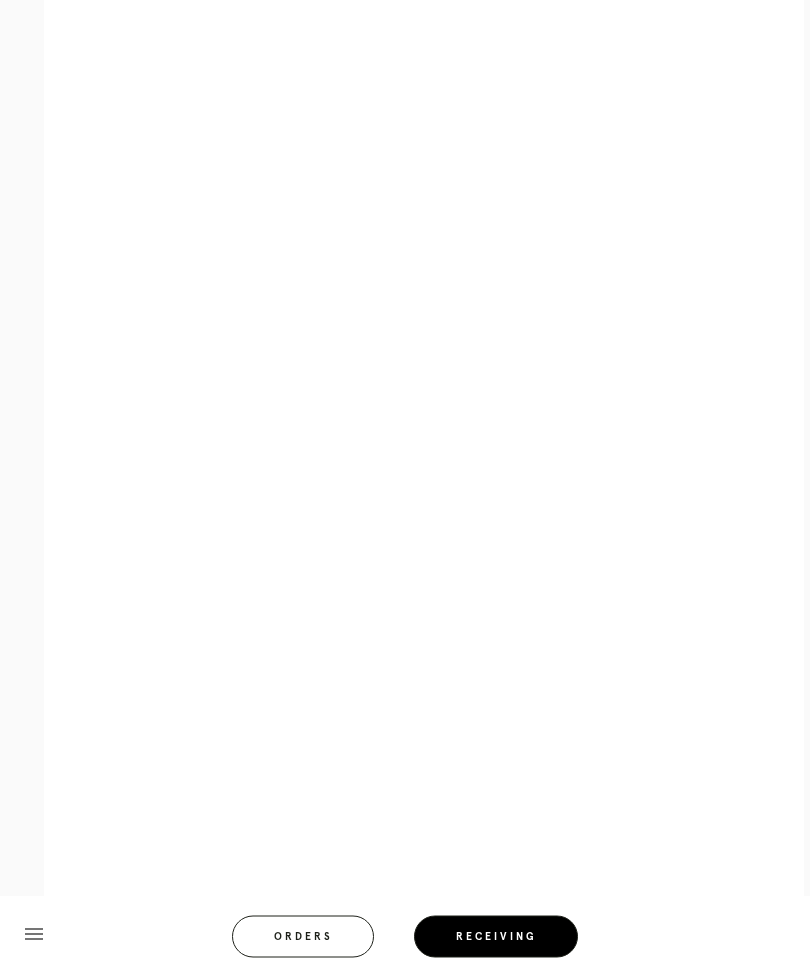 scroll, scrollTop: 602, scrollLeft: 0, axis: vertical 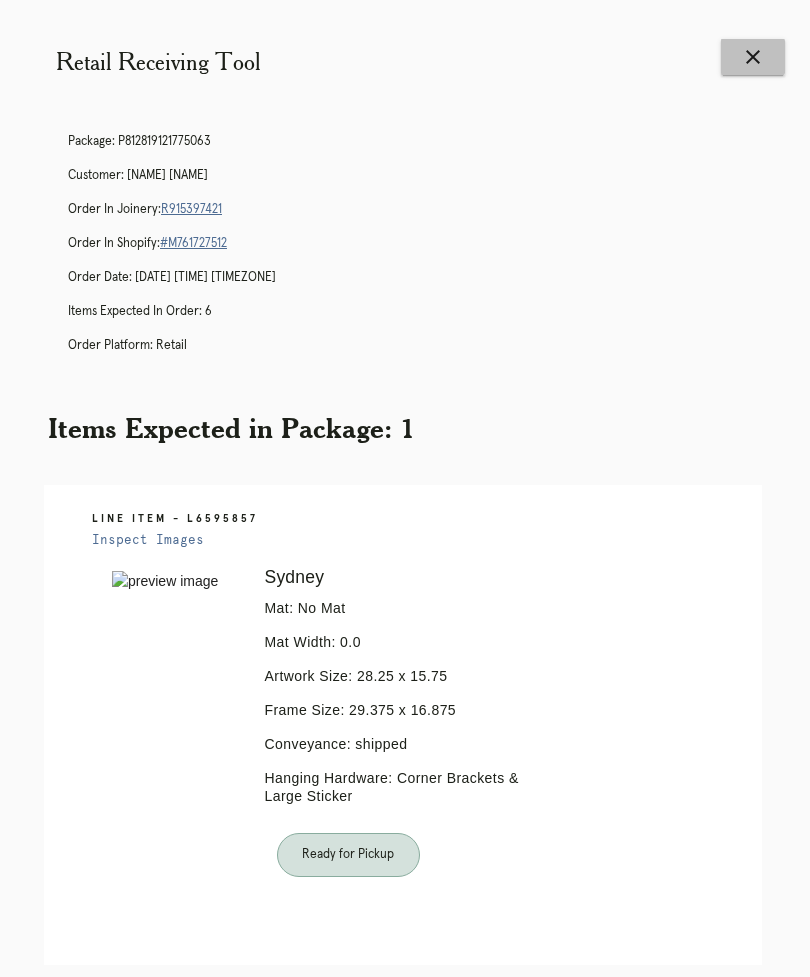 click on "close" at bounding box center [753, 57] 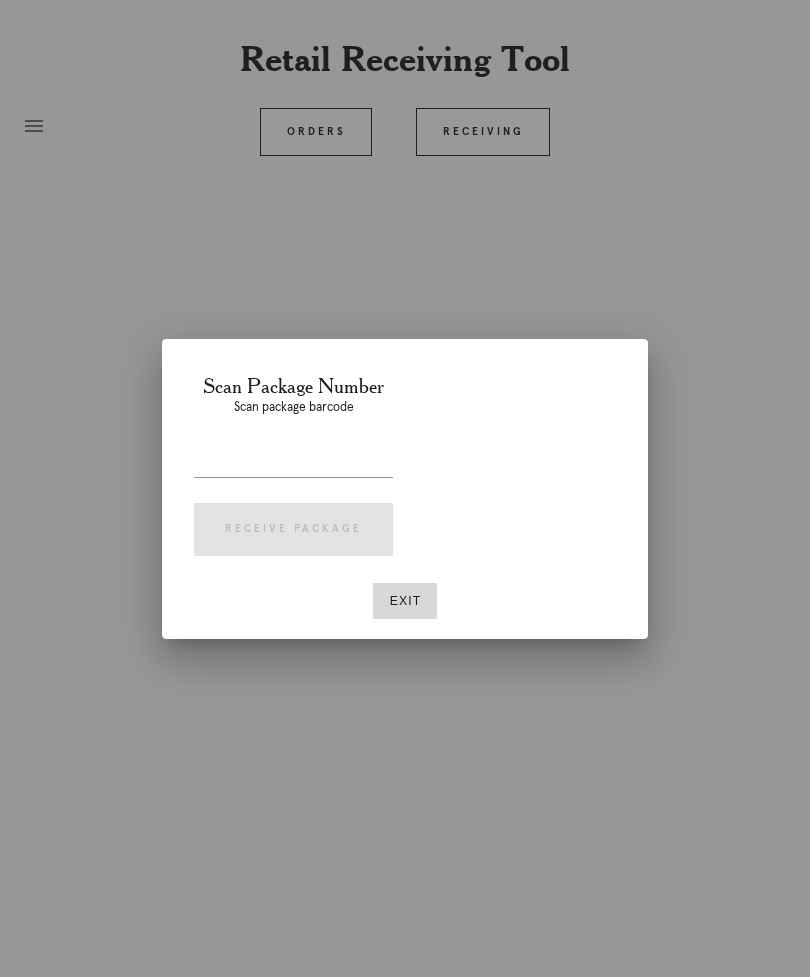 scroll, scrollTop: 0, scrollLeft: 0, axis: both 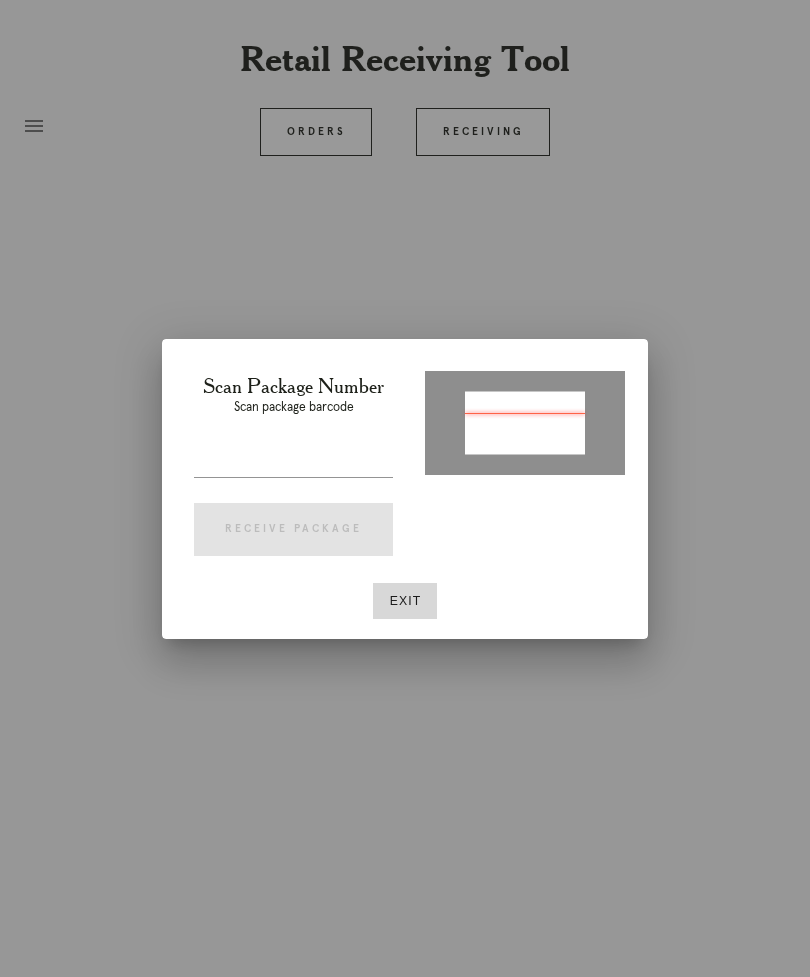click at bounding box center (293, 461) 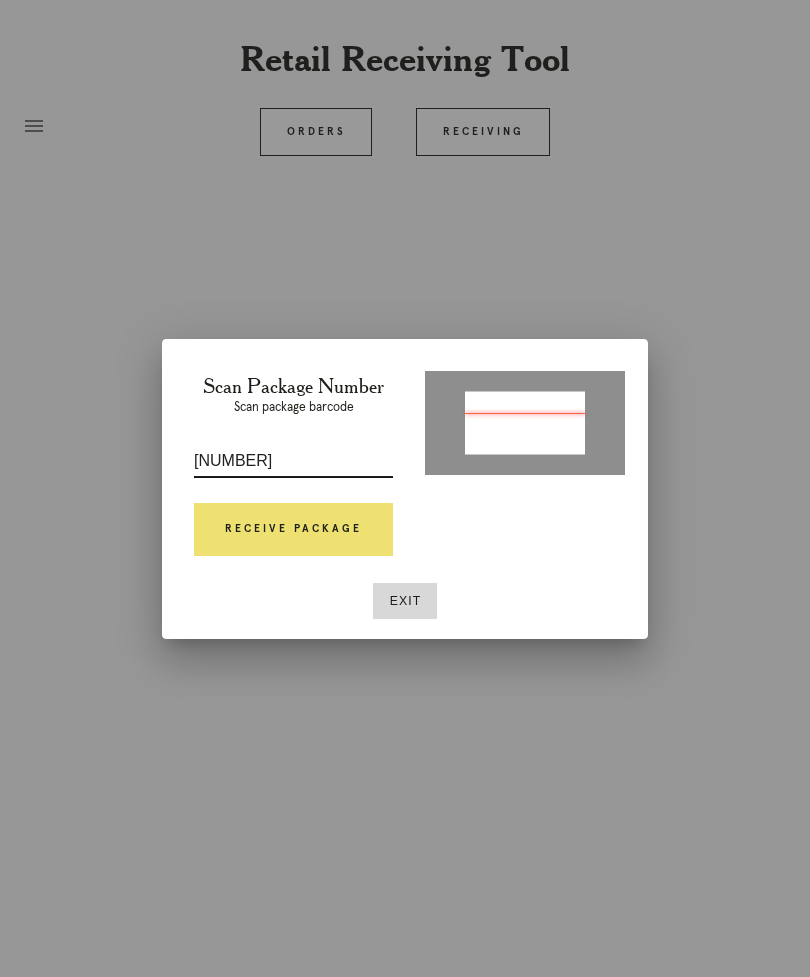 type on "[NUMBER]" 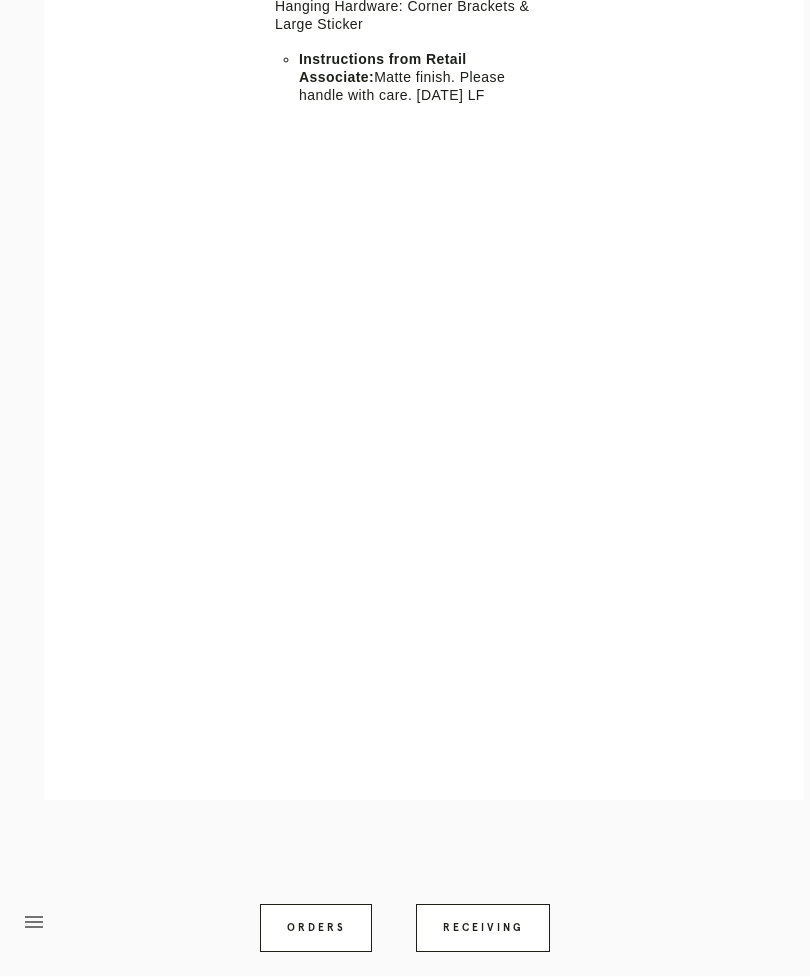 scroll, scrollTop: 658, scrollLeft: 0, axis: vertical 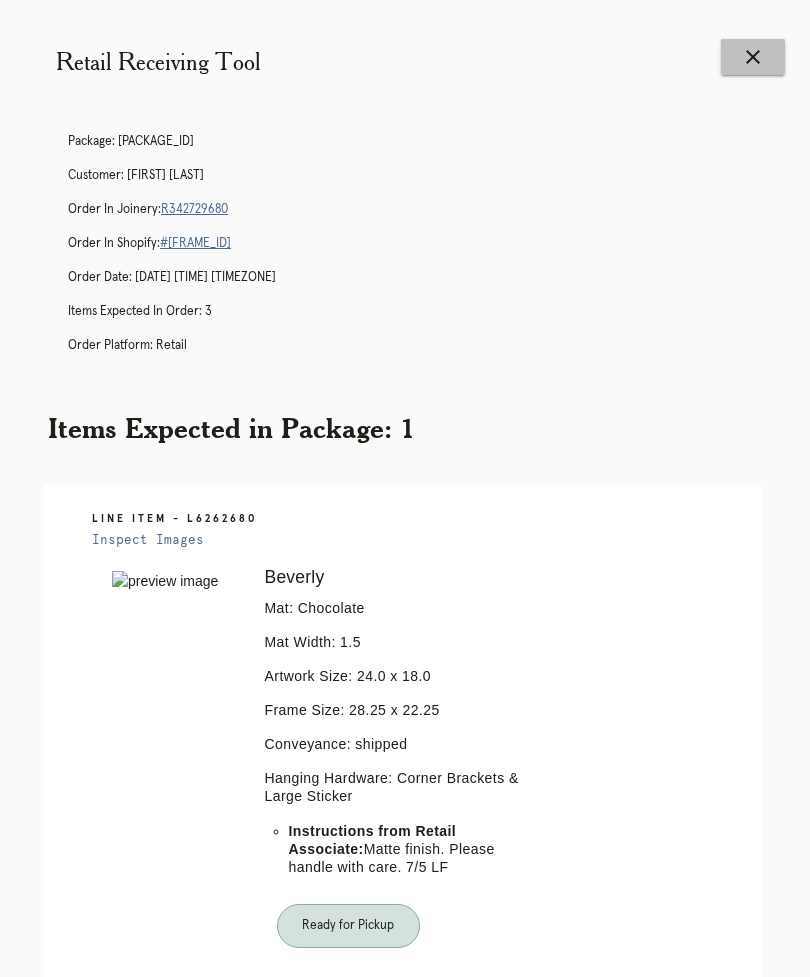 click on "close" at bounding box center (753, 57) 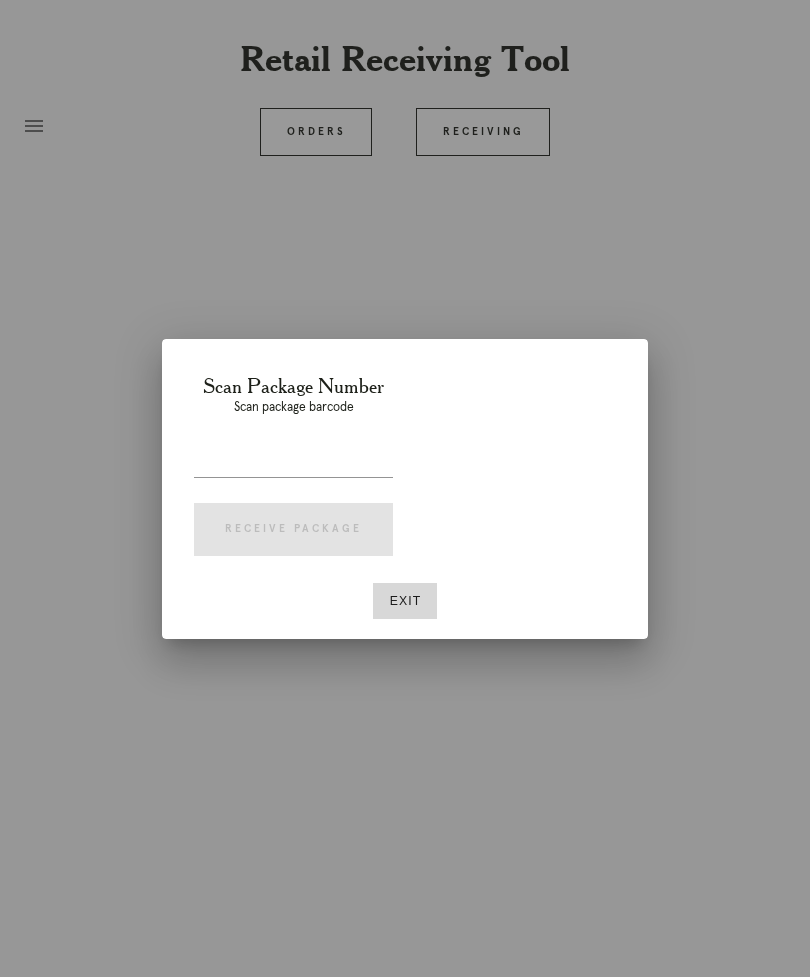 scroll, scrollTop: 0, scrollLeft: 0, axis: both 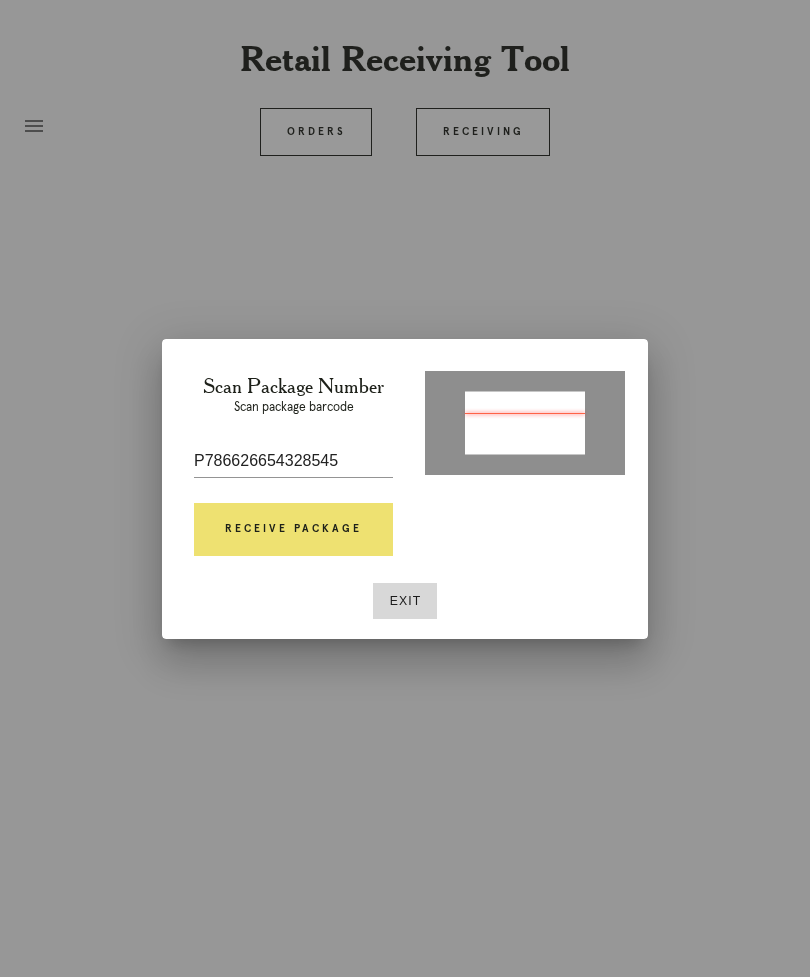 click on "Receive Package" at bounding box center [293, 530] 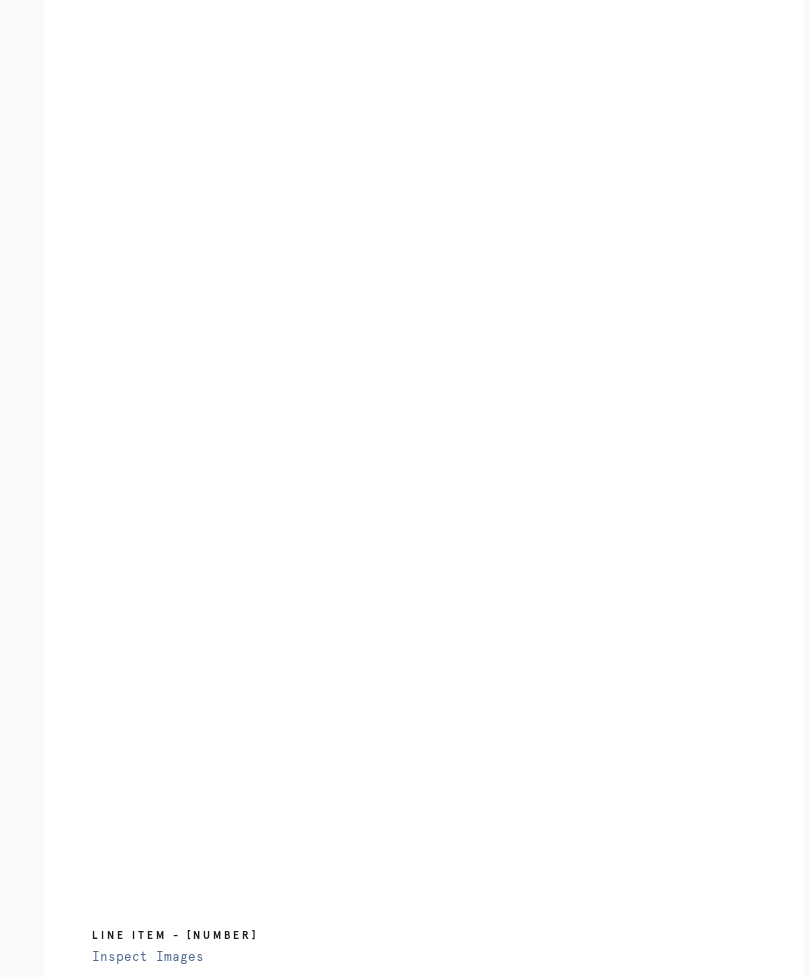 scroll, scrollTop: 1005, scrollLeft: 0, axis: vertical 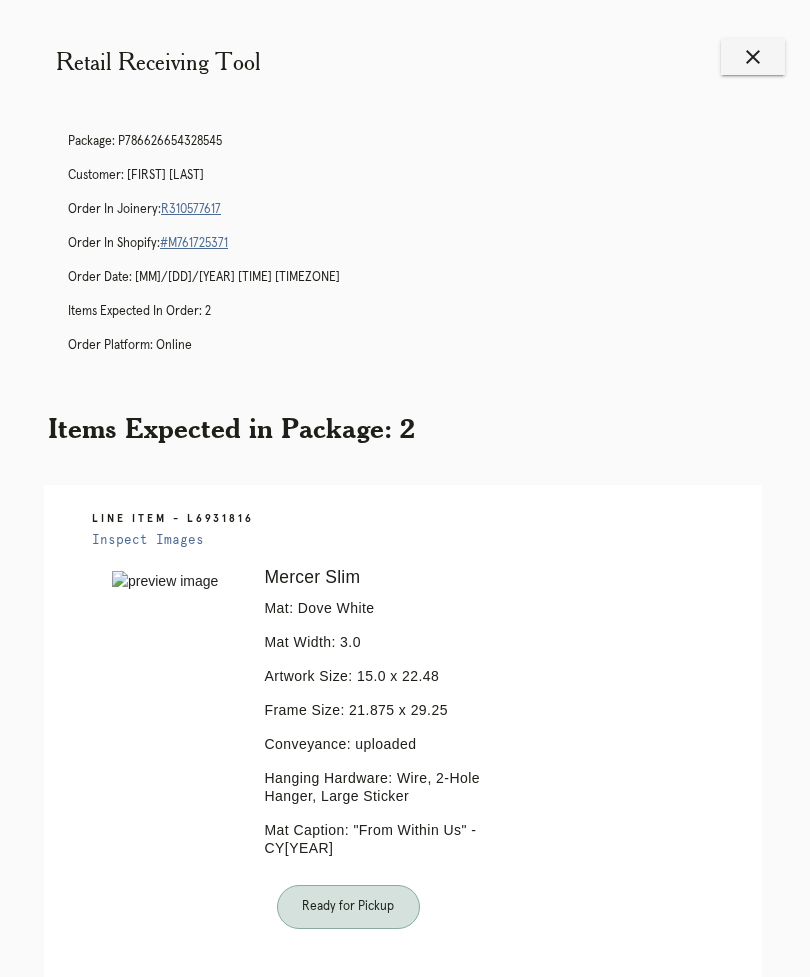 click on "close" at bounding box center (753, 57) 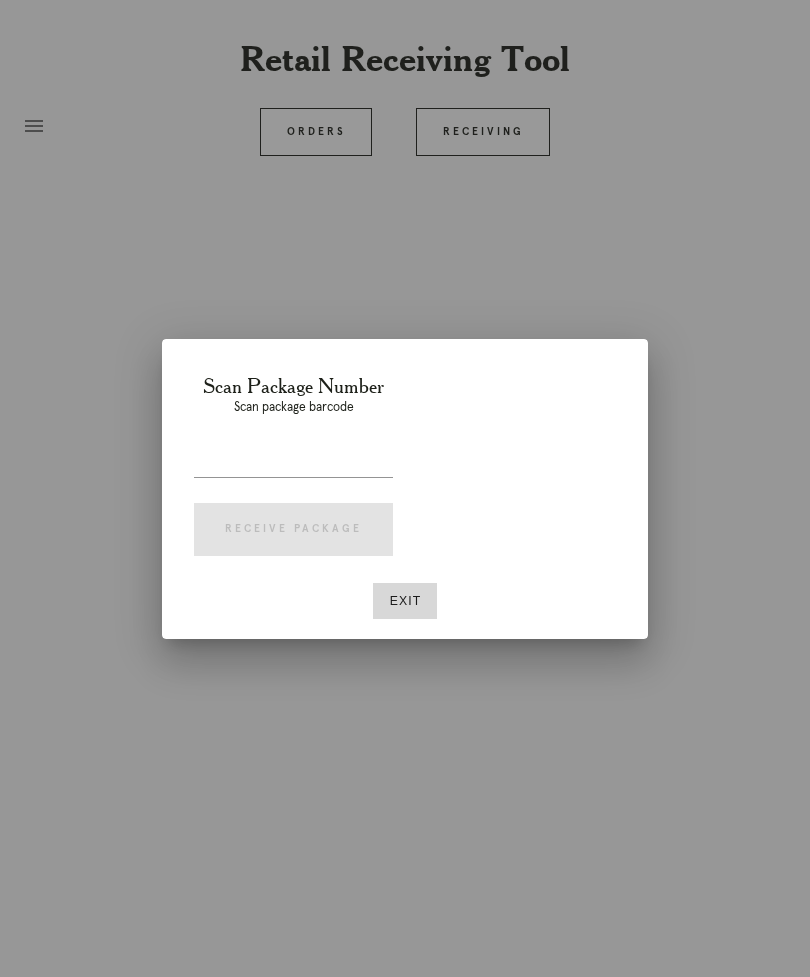 scroll, scrollTop: 0, scrollLeft: 0, axis: both 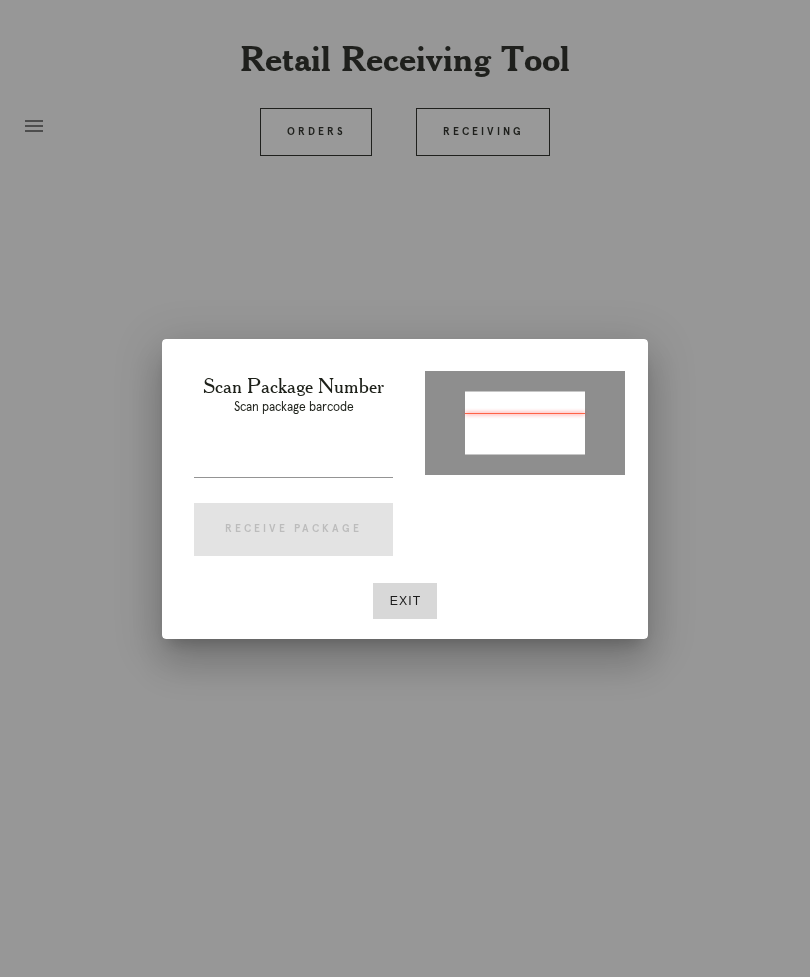 click at bounding box center [293, 461] 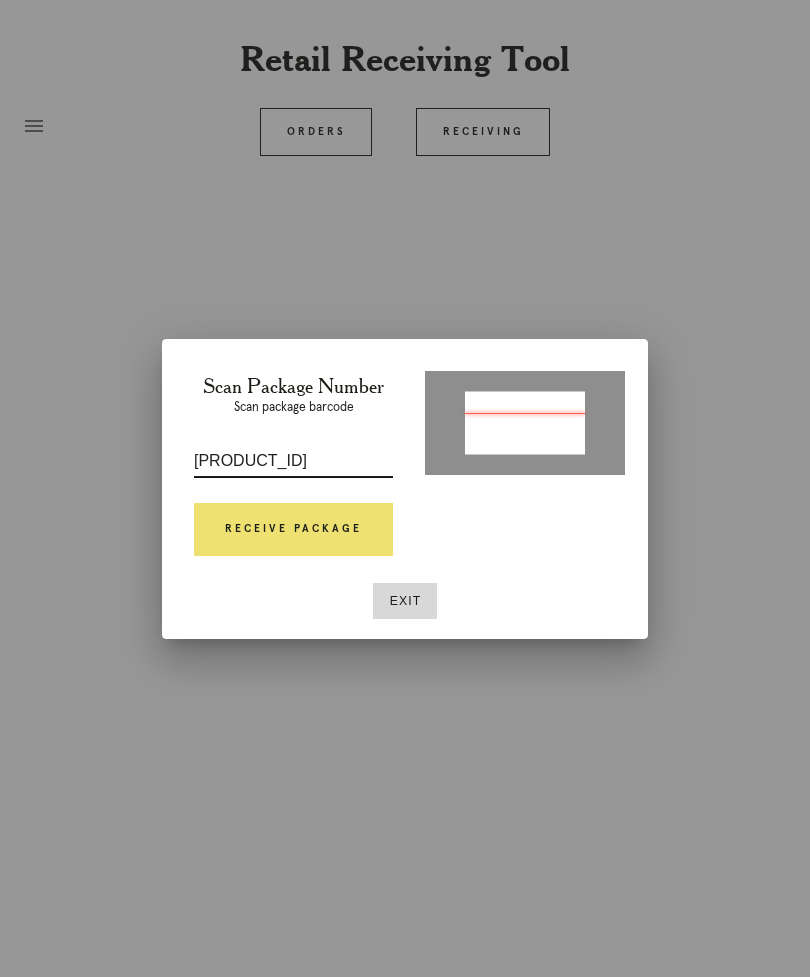 type on "P351154260144078" 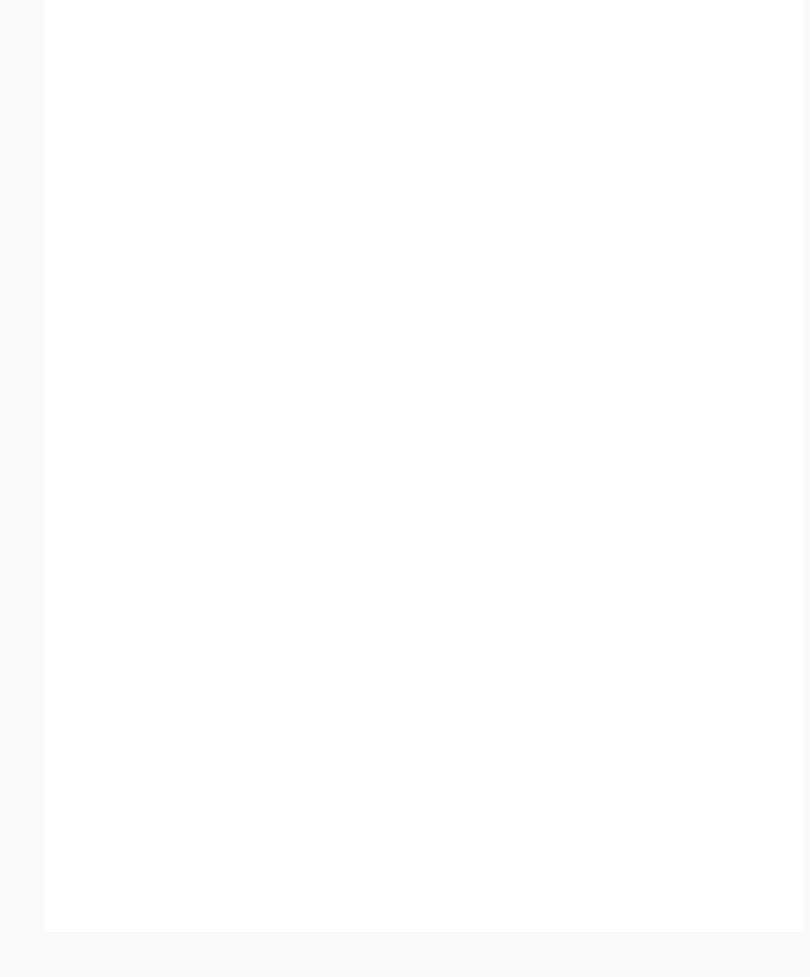 scroll, scrollTop: 640, scrollLeft: 0, axis: vertical 